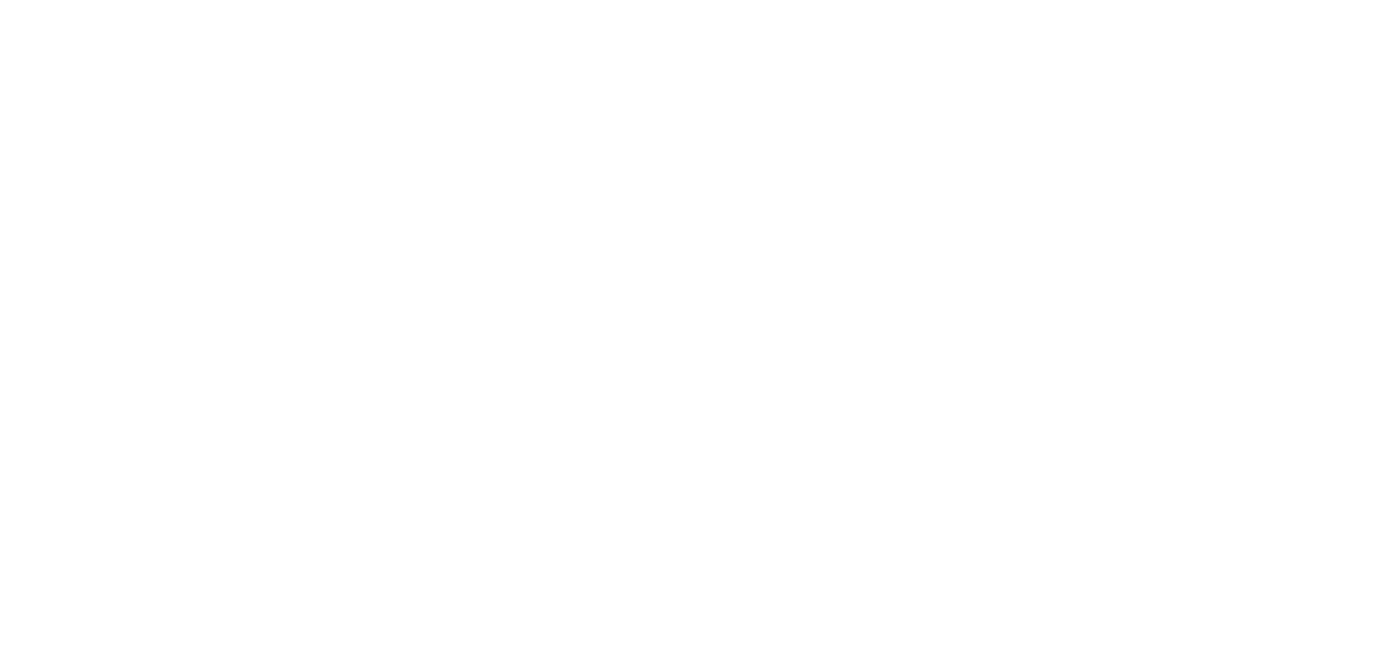 scroll, scrollTop: 0, scrollLeft: 0, axis: both 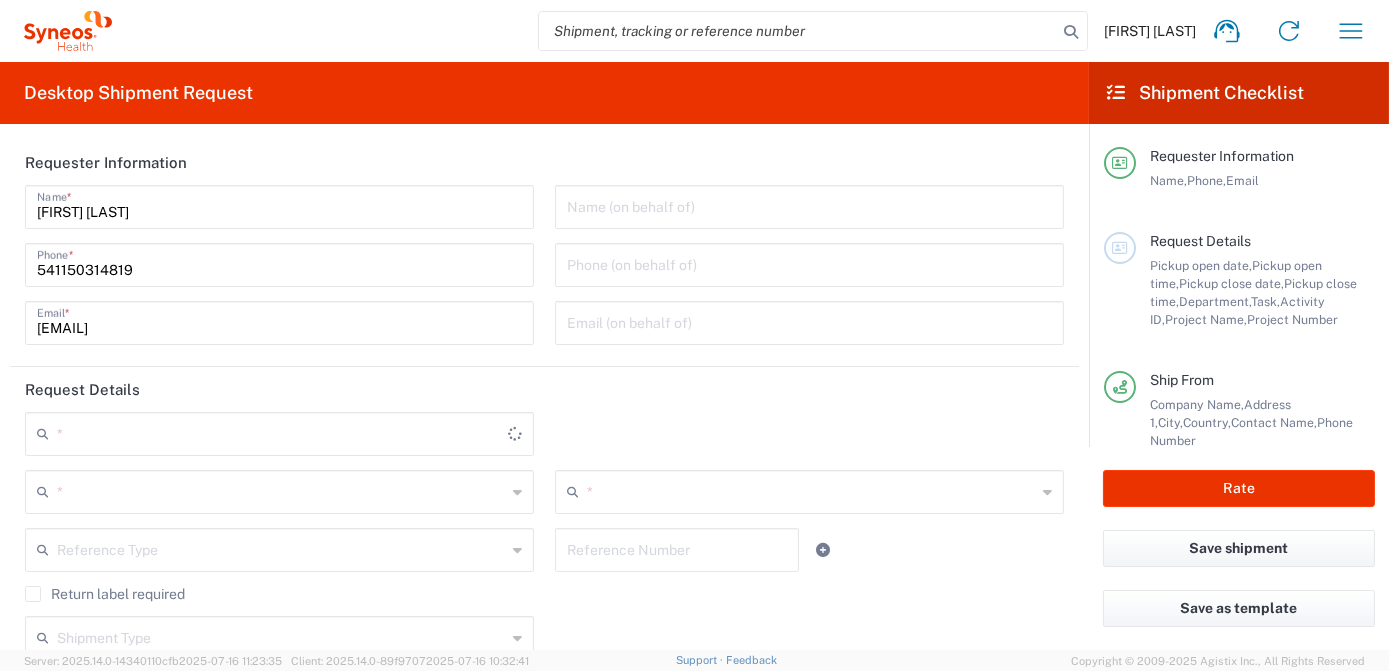 type on "Argentina" 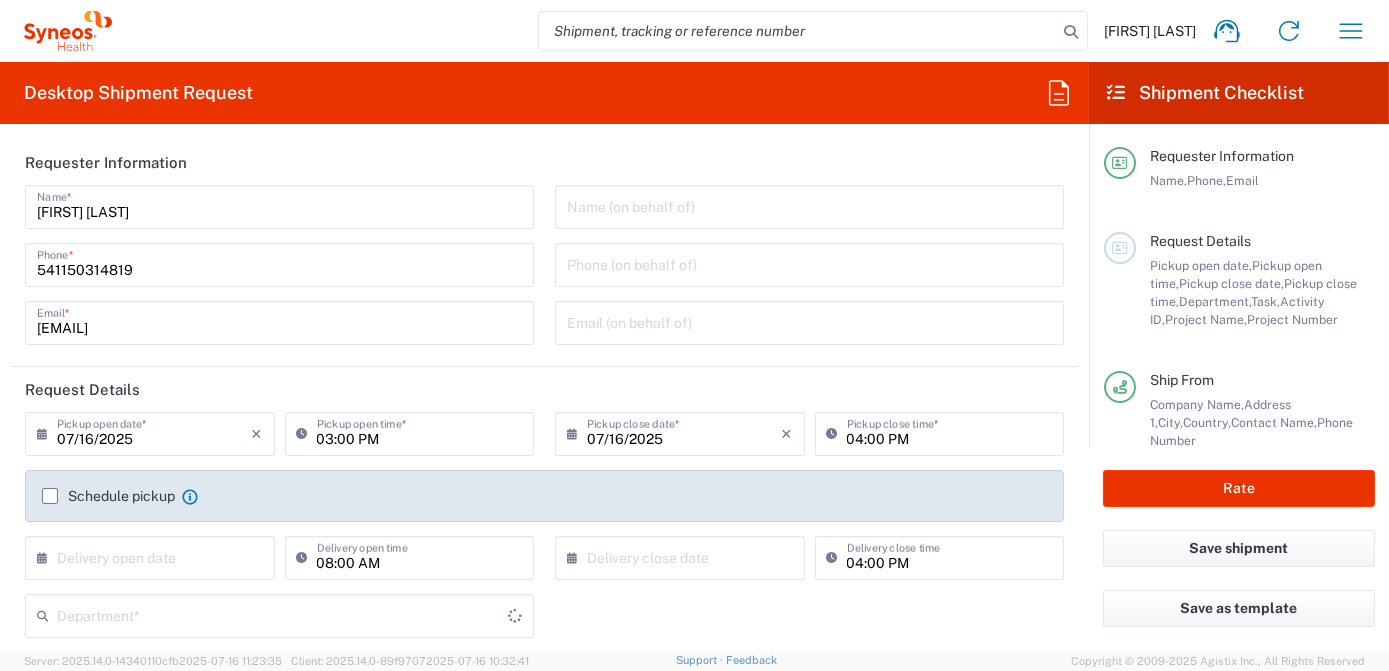 type on "3190" 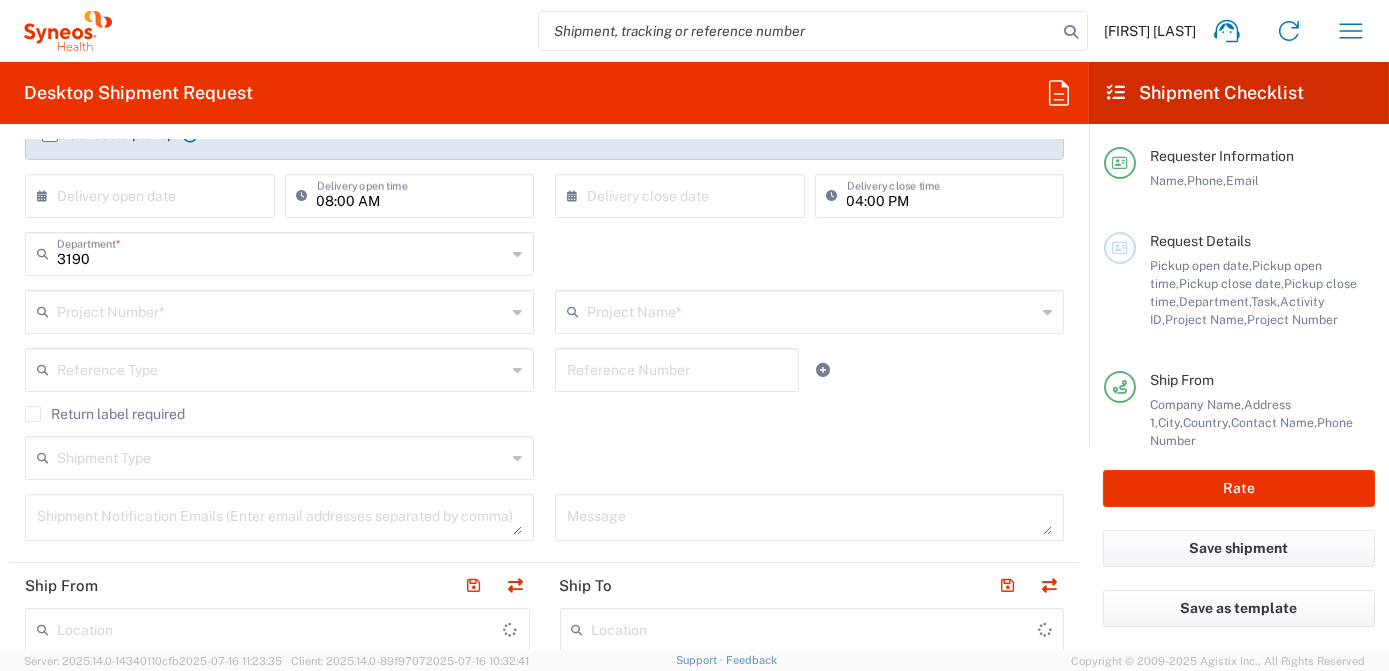 scroll, scrollTop: 363, scrollLeft: 0, axis: vertical 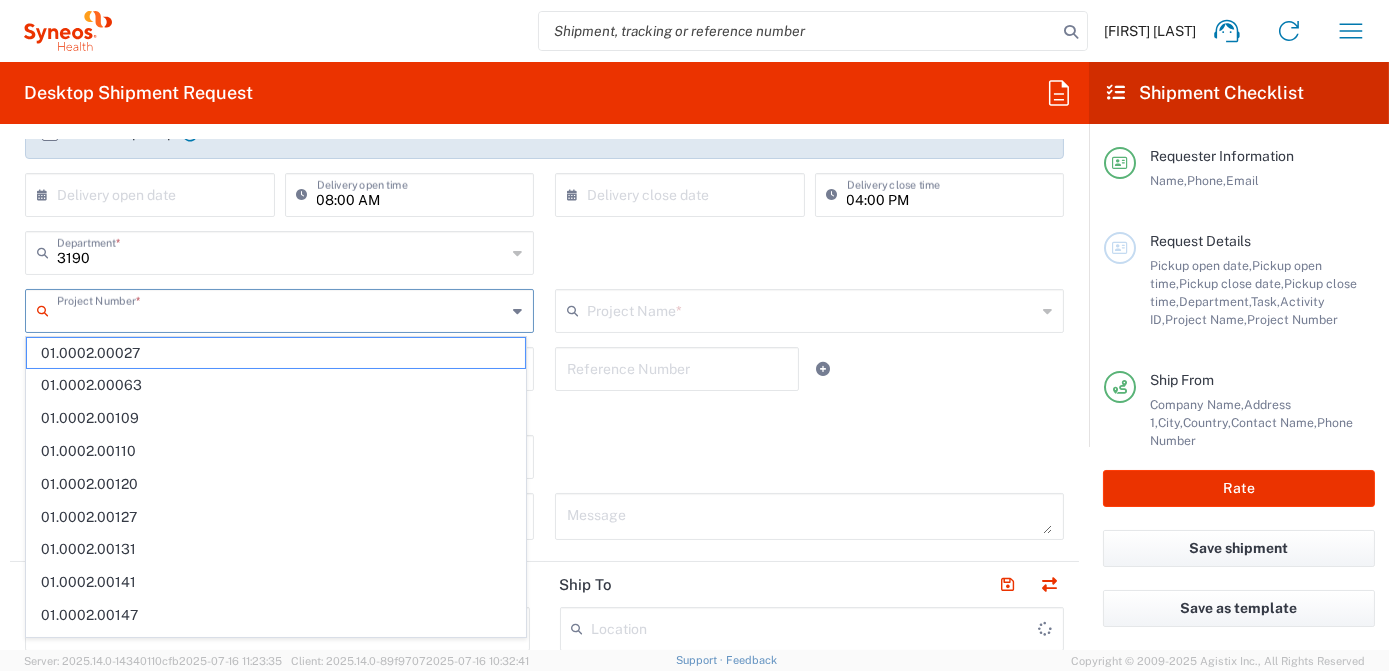 click at bounding box center (281, 309) 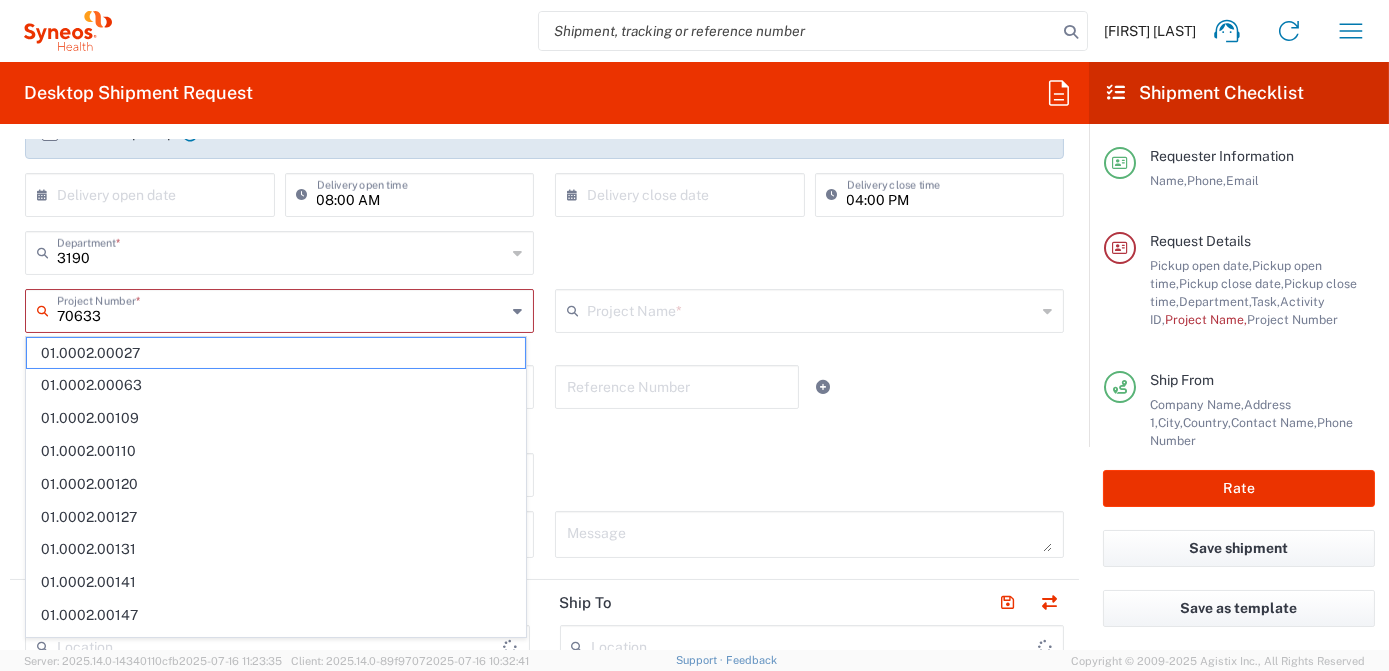 type on "706333" 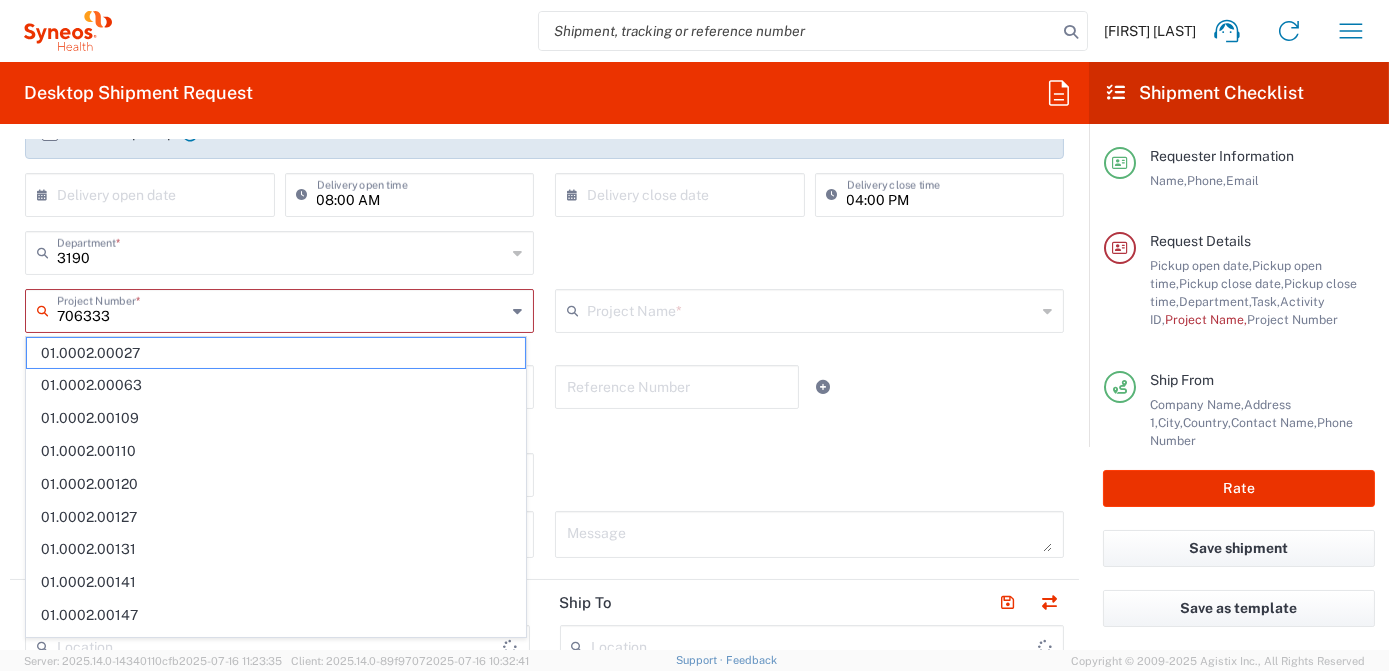 type on "Syneos Health Argentina SA" 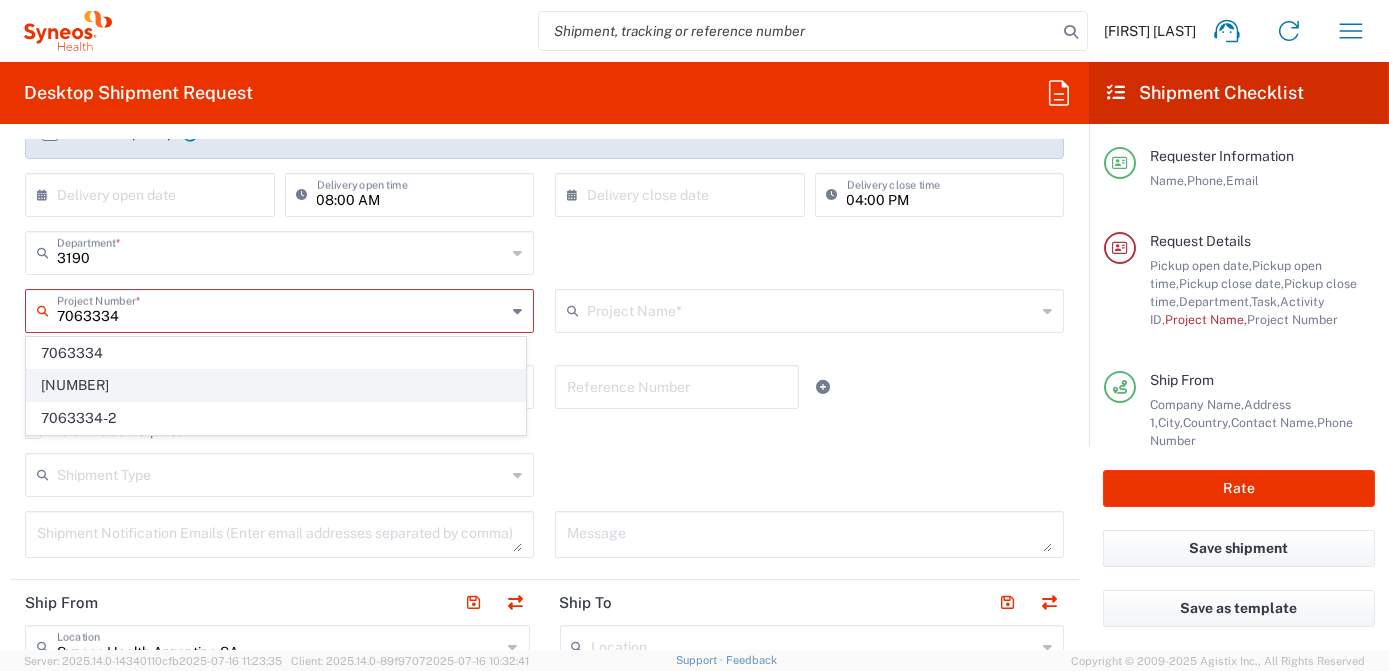 click on "[NUMBER]" 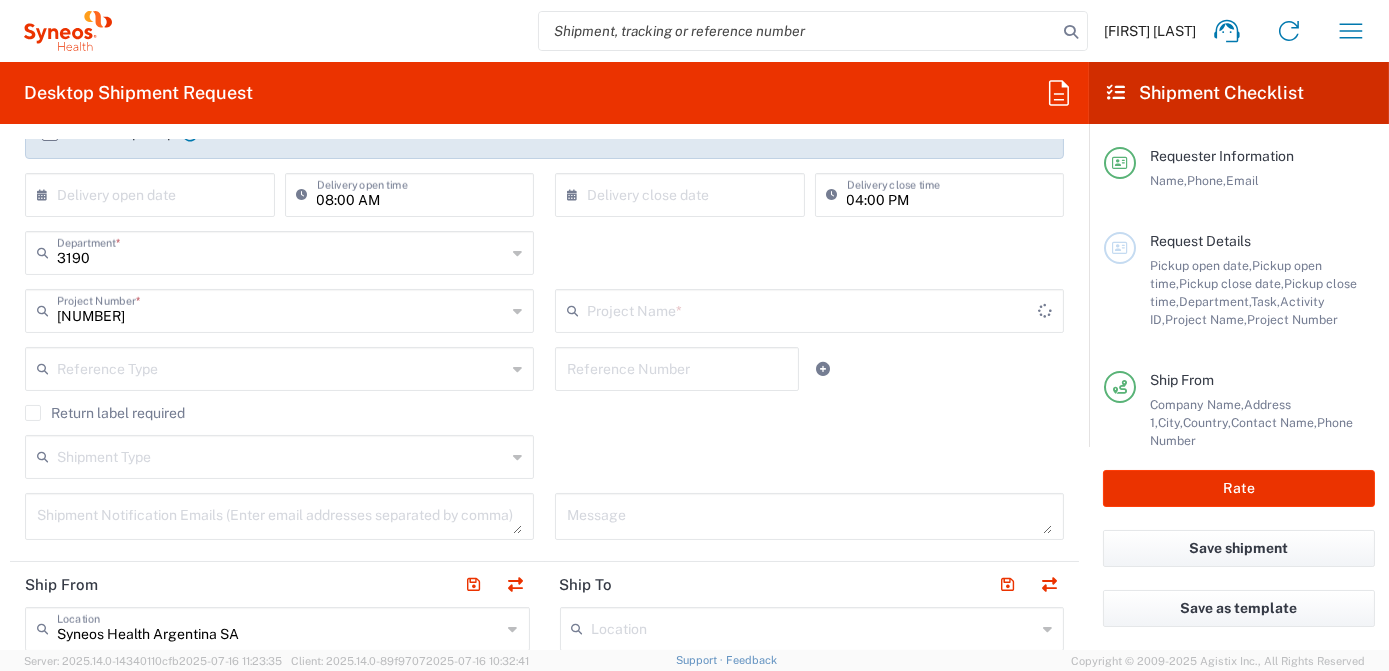 type on "802-SYN-188" 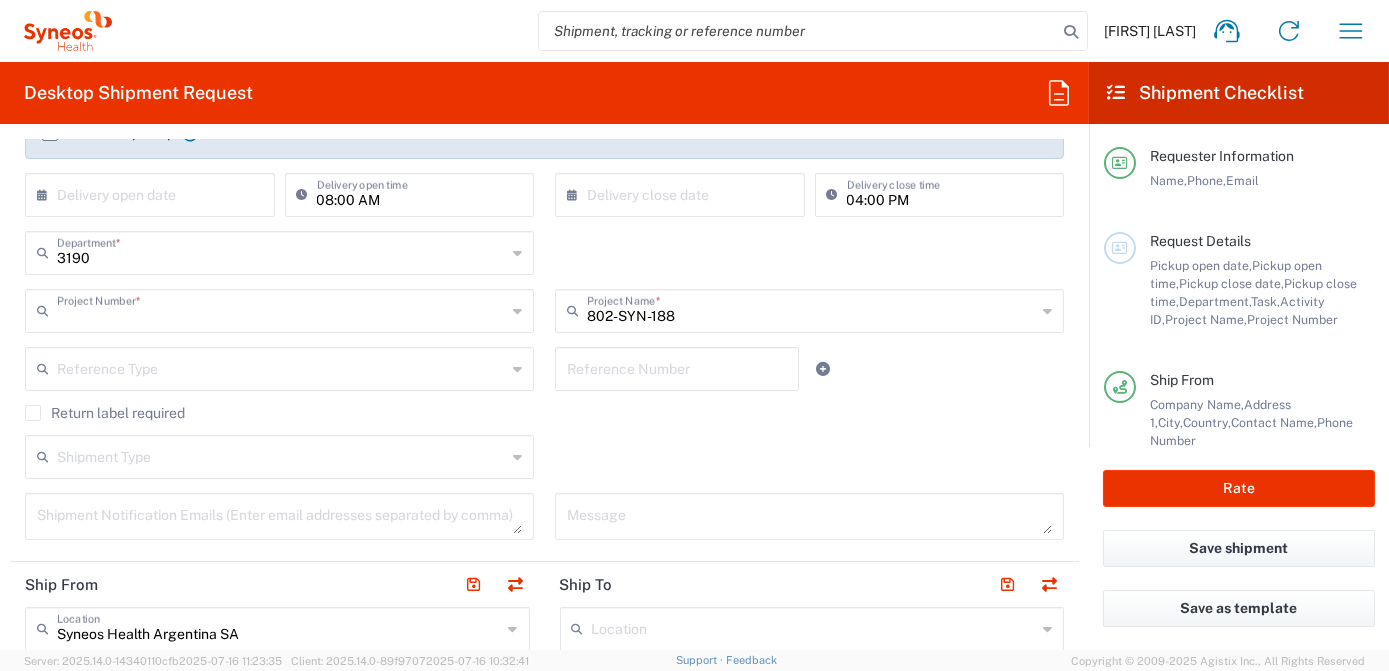 click at bounding box center (281, 309) 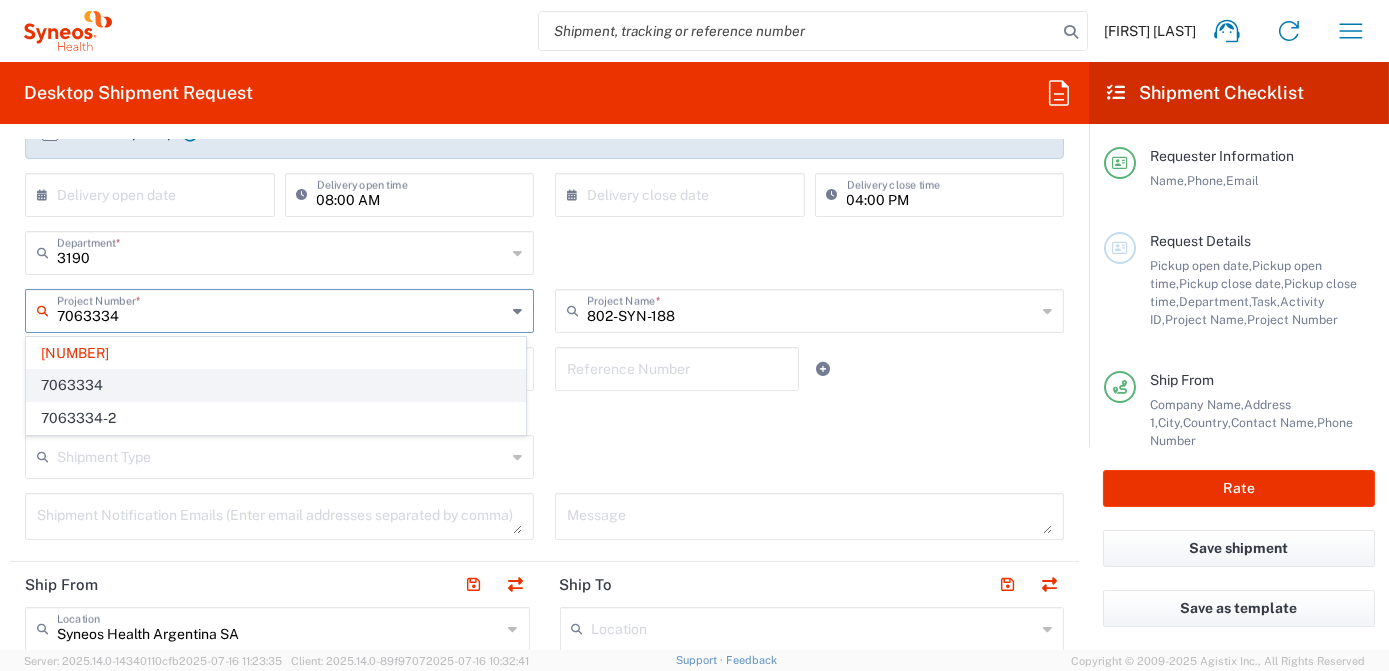 type on "7063334" 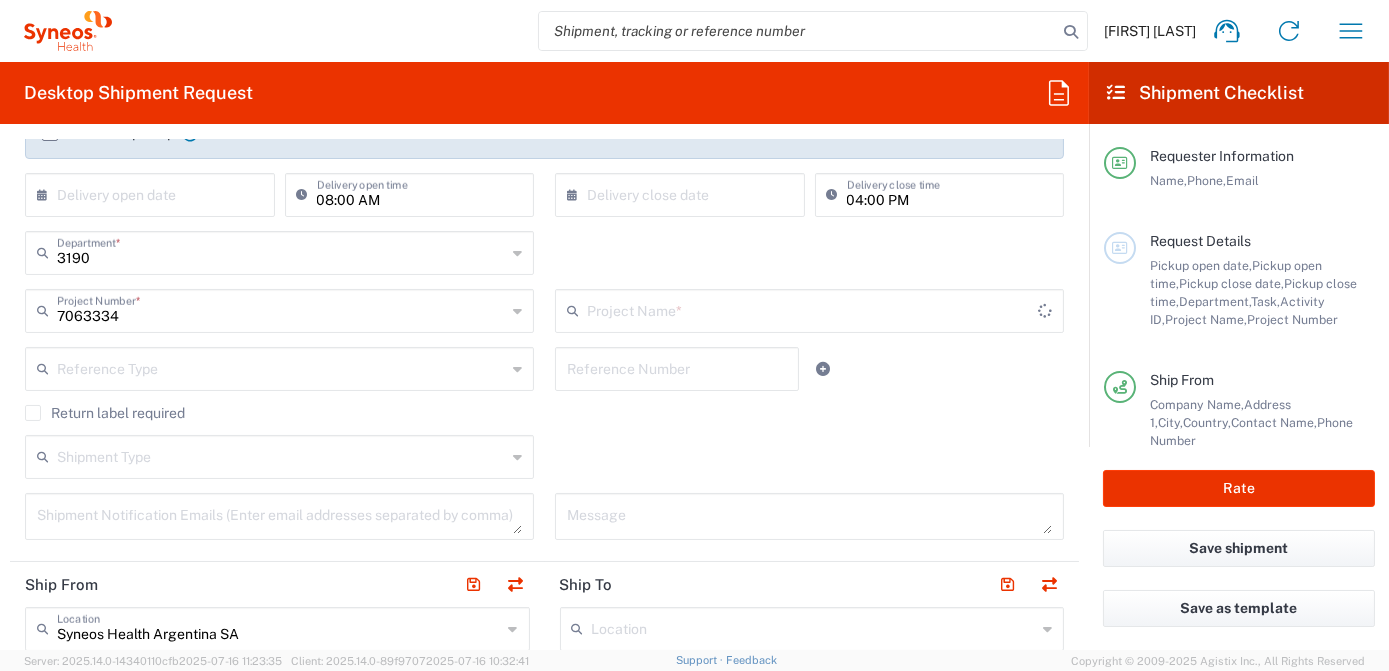 type on "Mineralys 7063334" 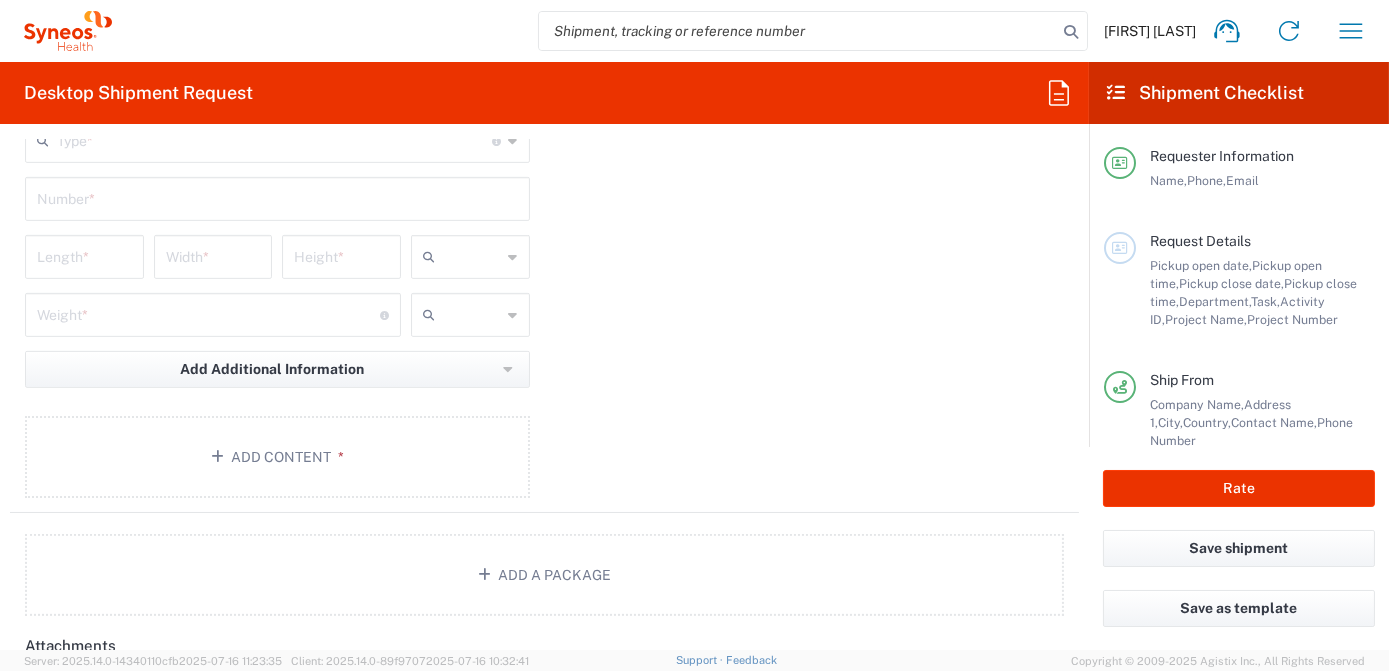 scroll, scrollTop: 2181, scrollLeft: 0, axis: vertical 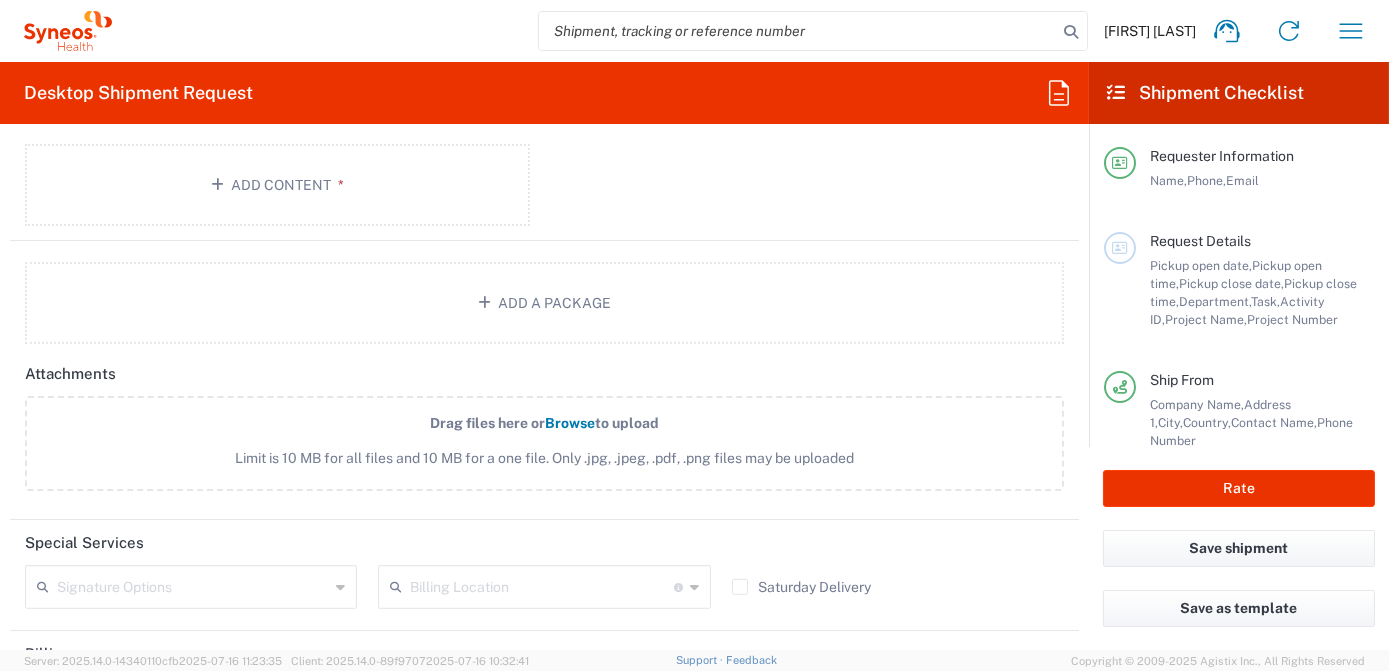 click at bounding box center [541, 585] 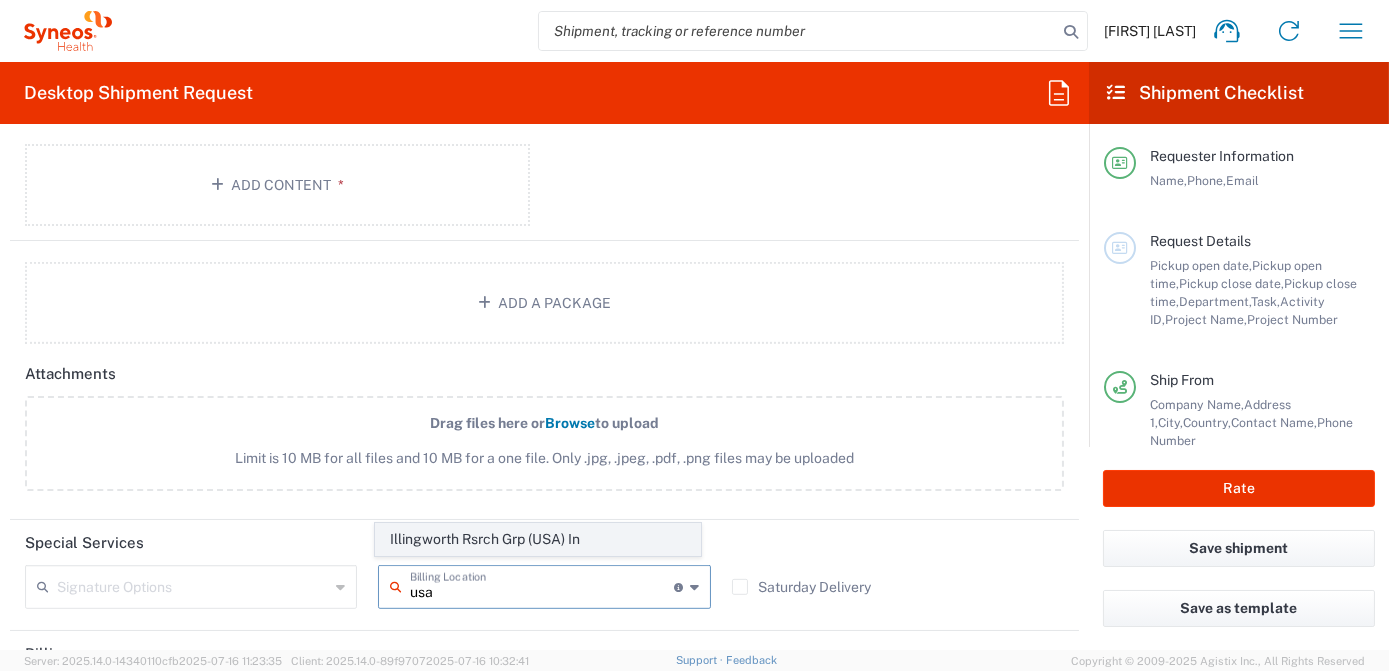 click on "Illingworth Rsrch Grp (USA) In" 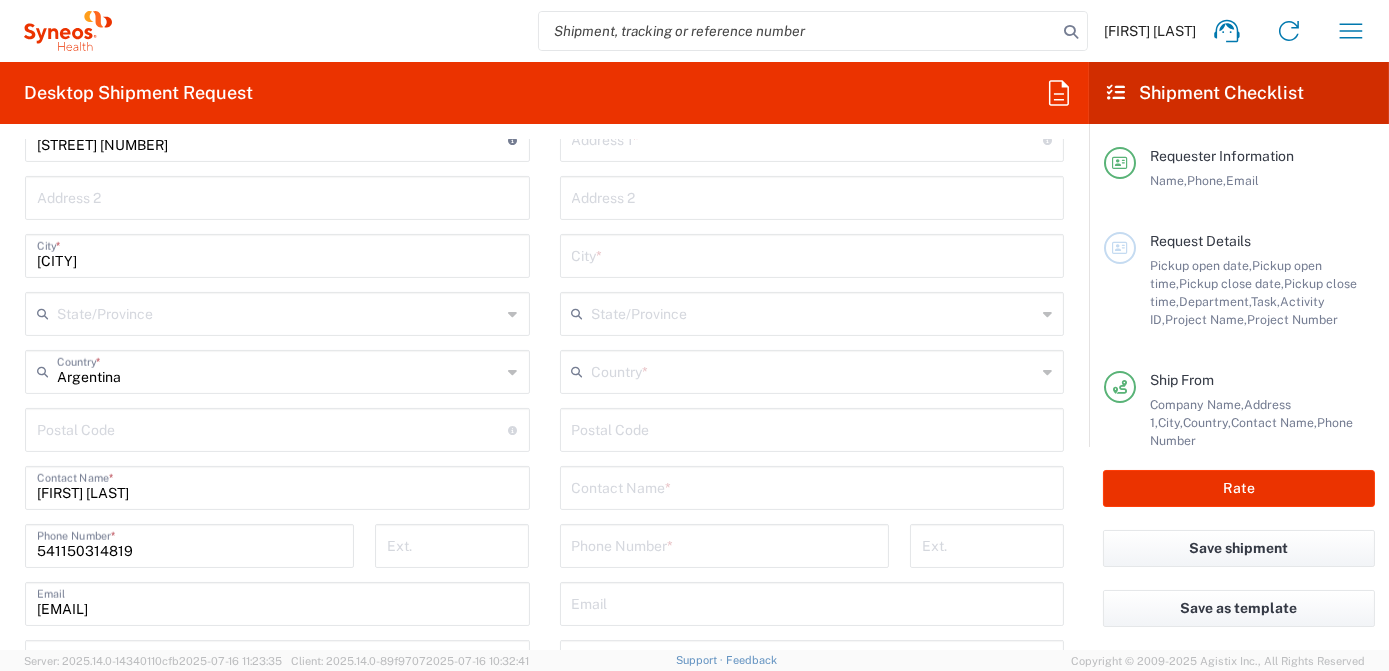 scroll, scrollTop: 727, scrollLeft: 0, axis: vertical 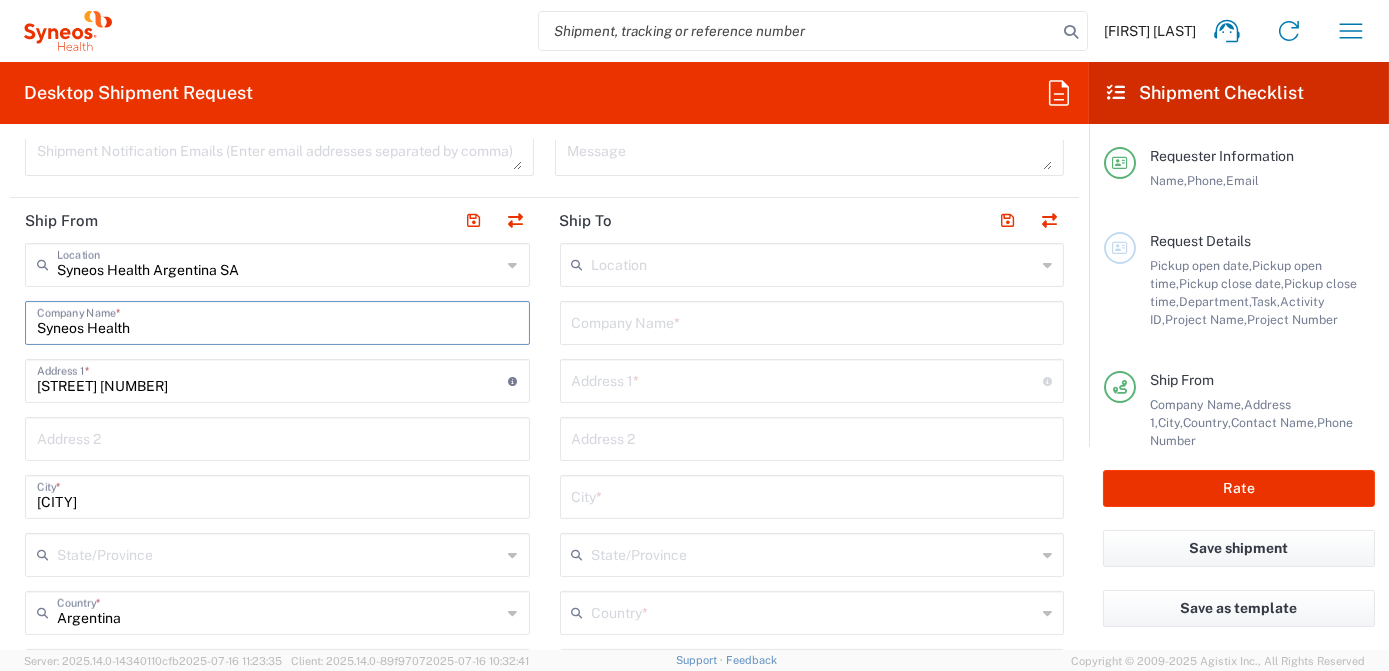 drag, startPoint x: 193, startPoint y: 327, endPoint x: 0, endPoint y: 318, distance: 193.20973 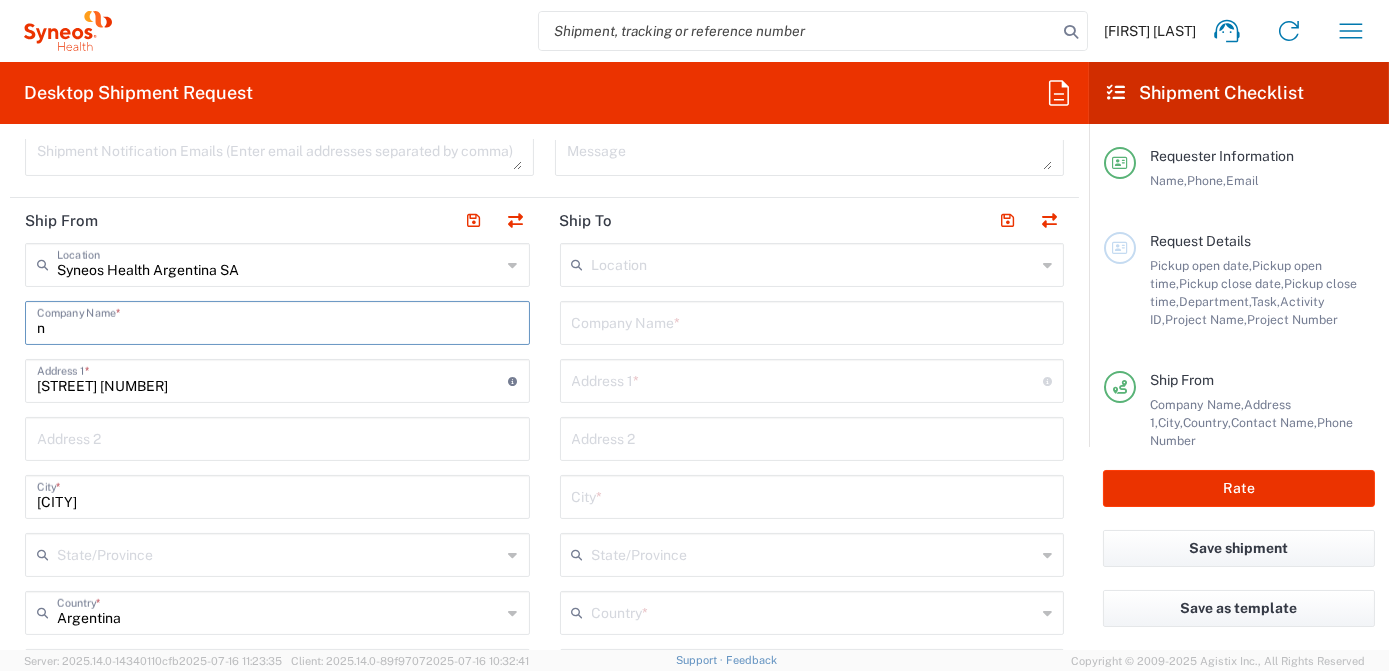 type 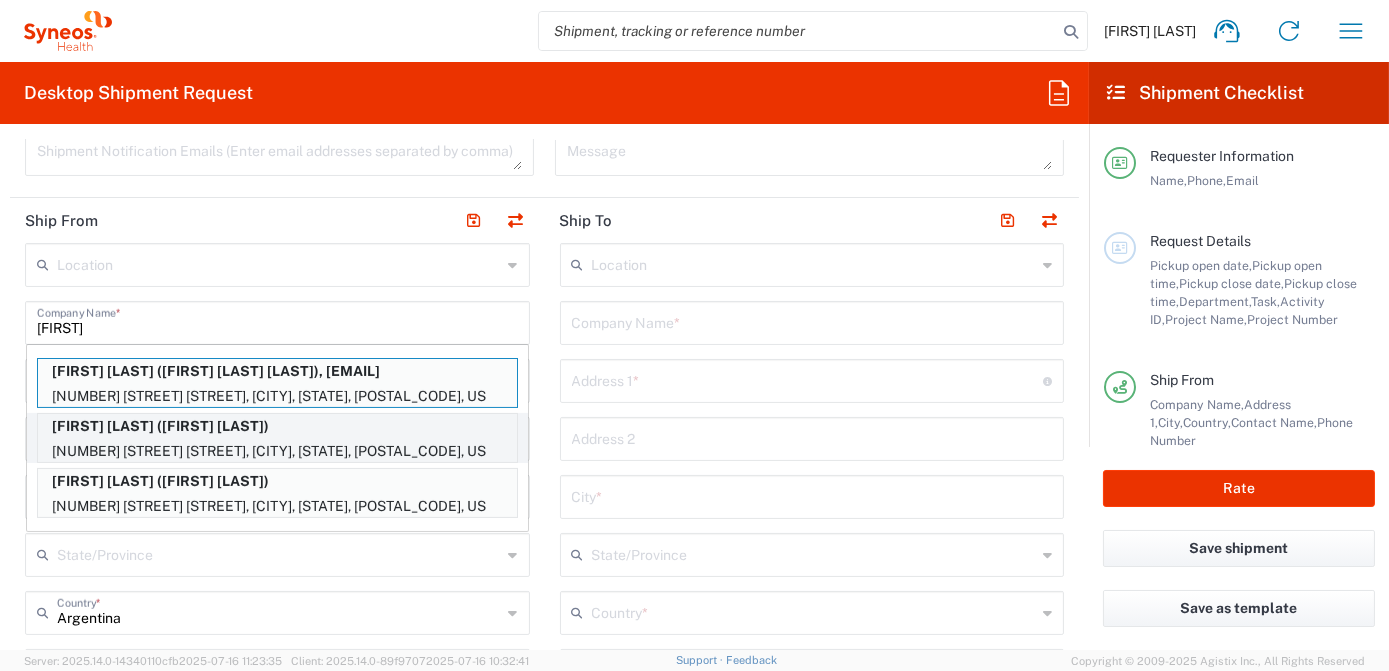 click on "[NUMBER] [STREET] [STREET], [CITY], [STATE], [POSTAL_CODE], US" at bounding box center (277, 451) 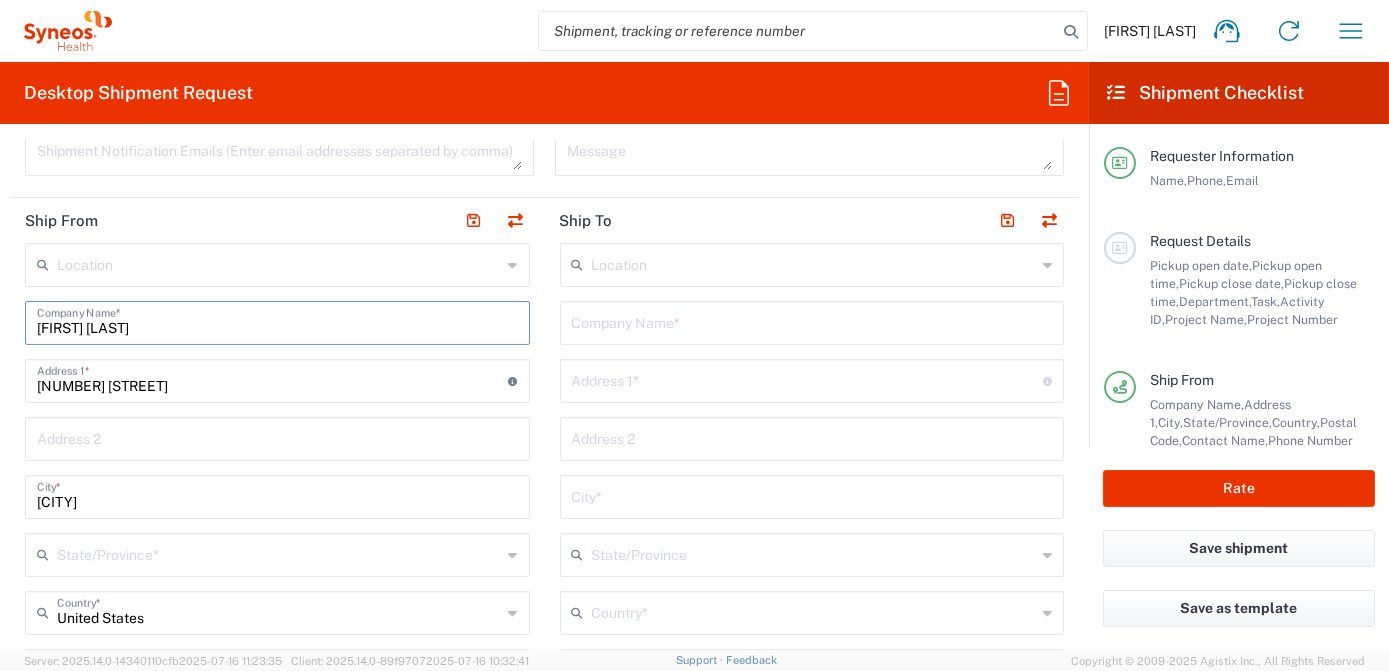 type on "California" 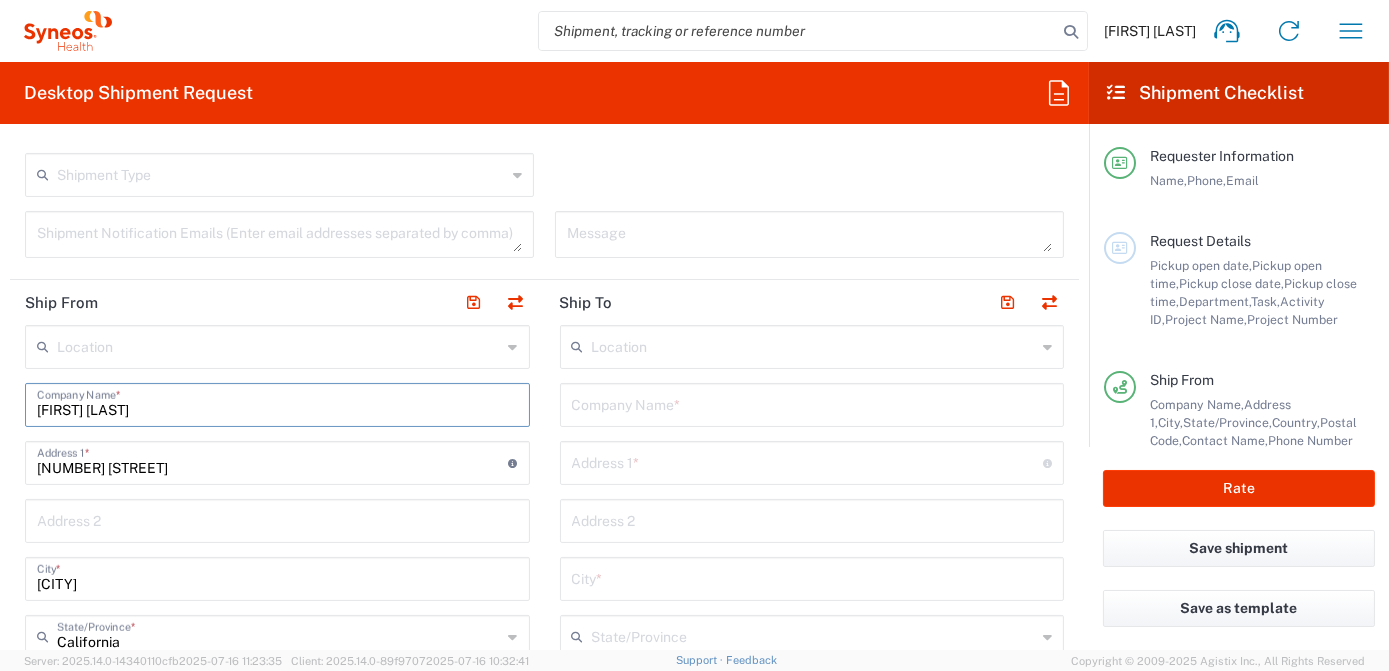 scroll, scrollTop: 636, scrollLeft: 0, axis: vertical 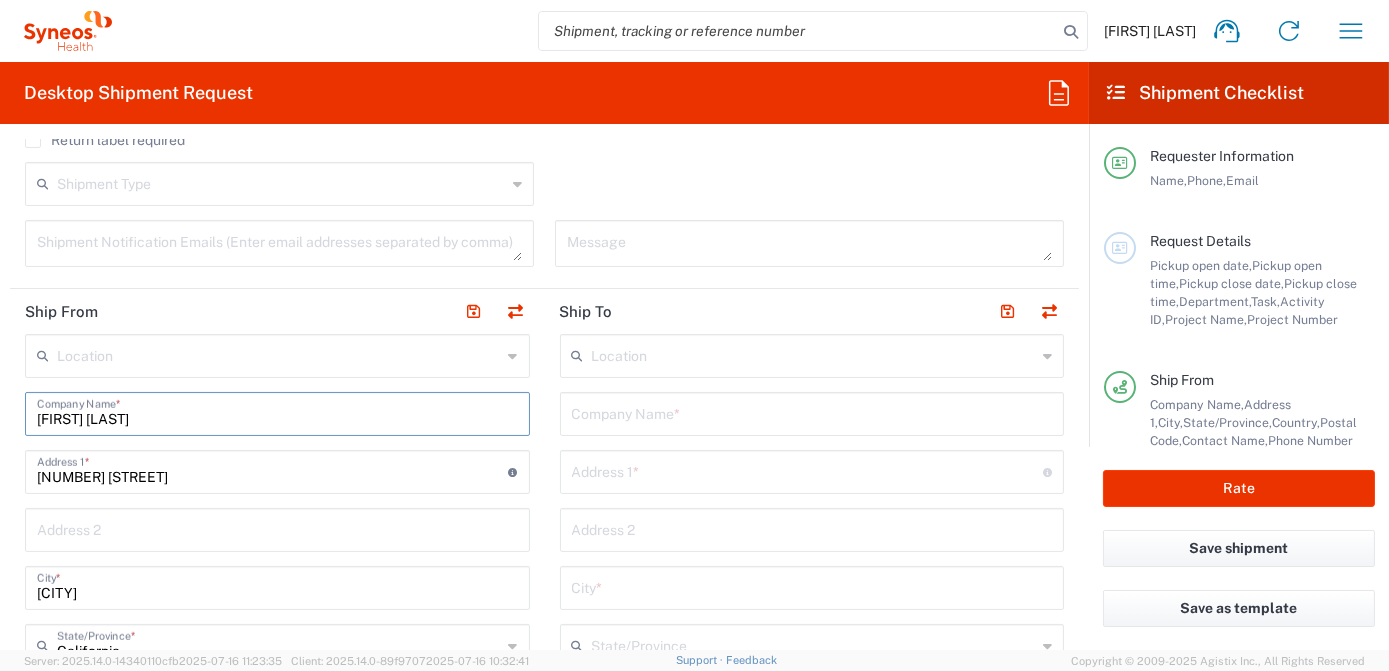 click at bounding box center (812, 412) 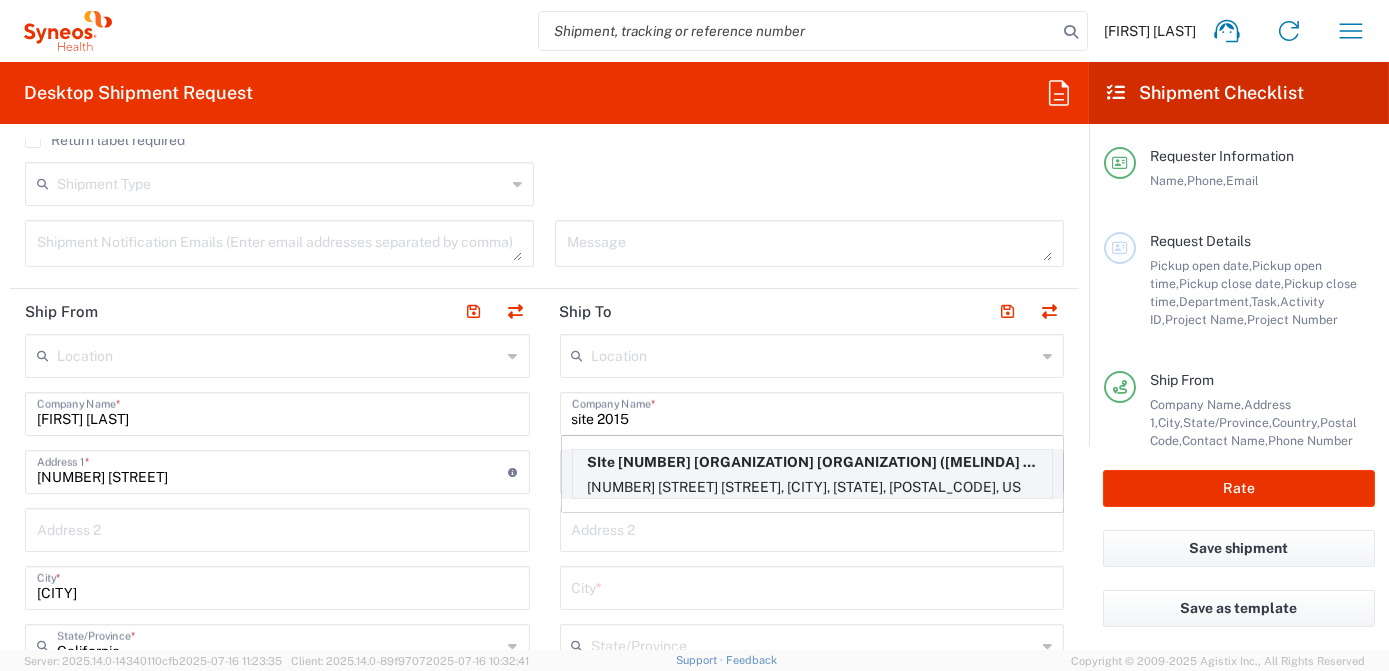 click on "SIte [NUMBER] [ORGANIZATION] [ORGANIZATION] ([MELINDA] [THUNDERBURK] SIte [NUMBER])" at bounding box center (812, 462) 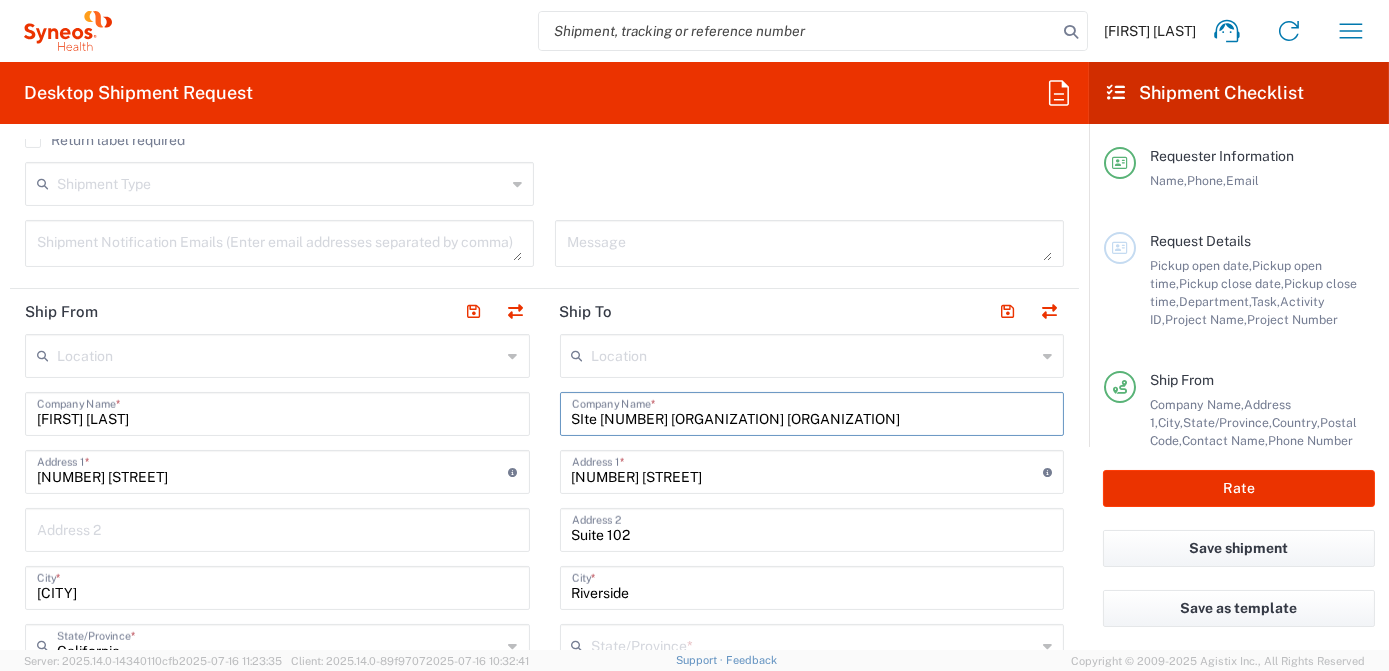 type on "California" 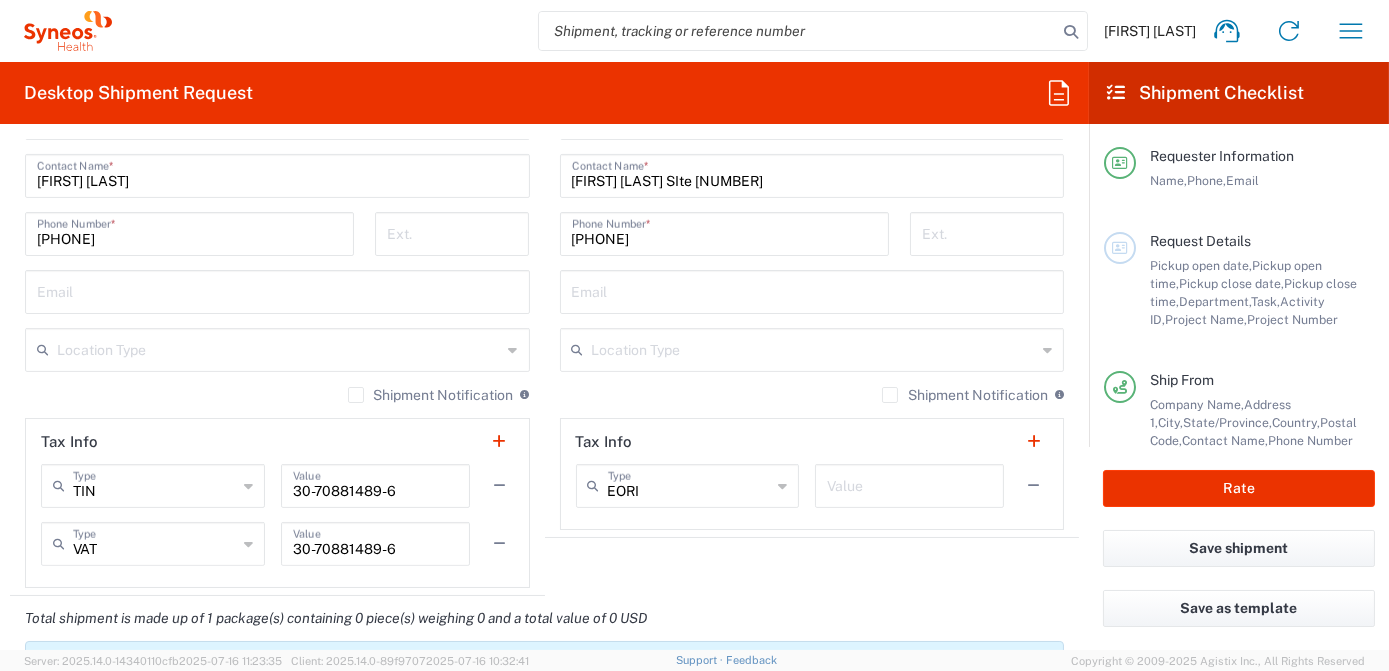 scroll, scrollTop: 1636, scrollLeft: 0, axis: vertical 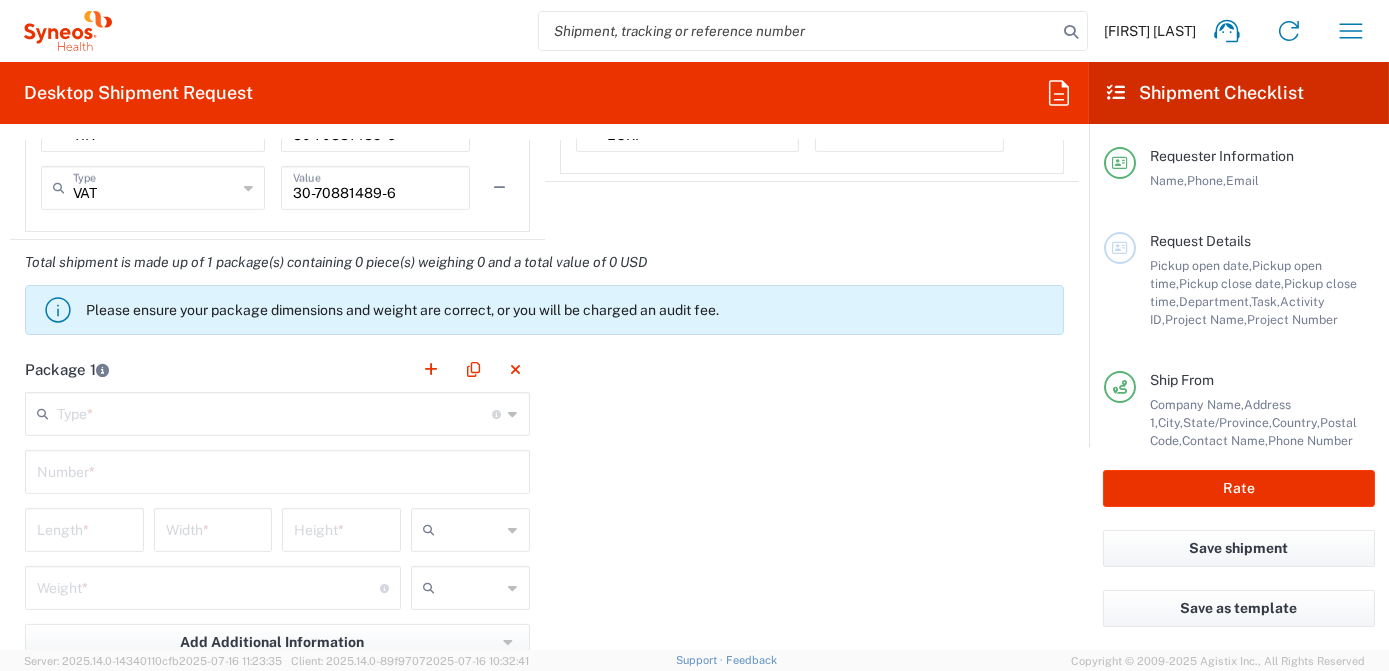click at bounding box center (275, 412) 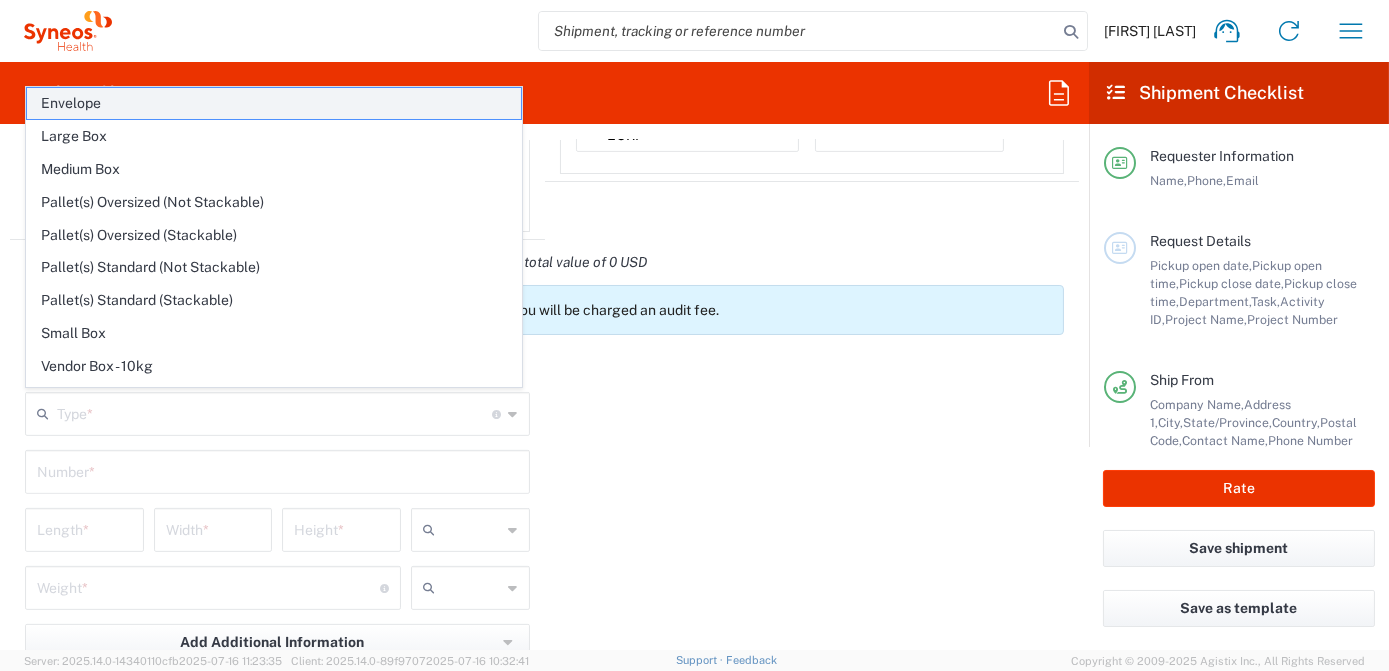 click on "Envelope" 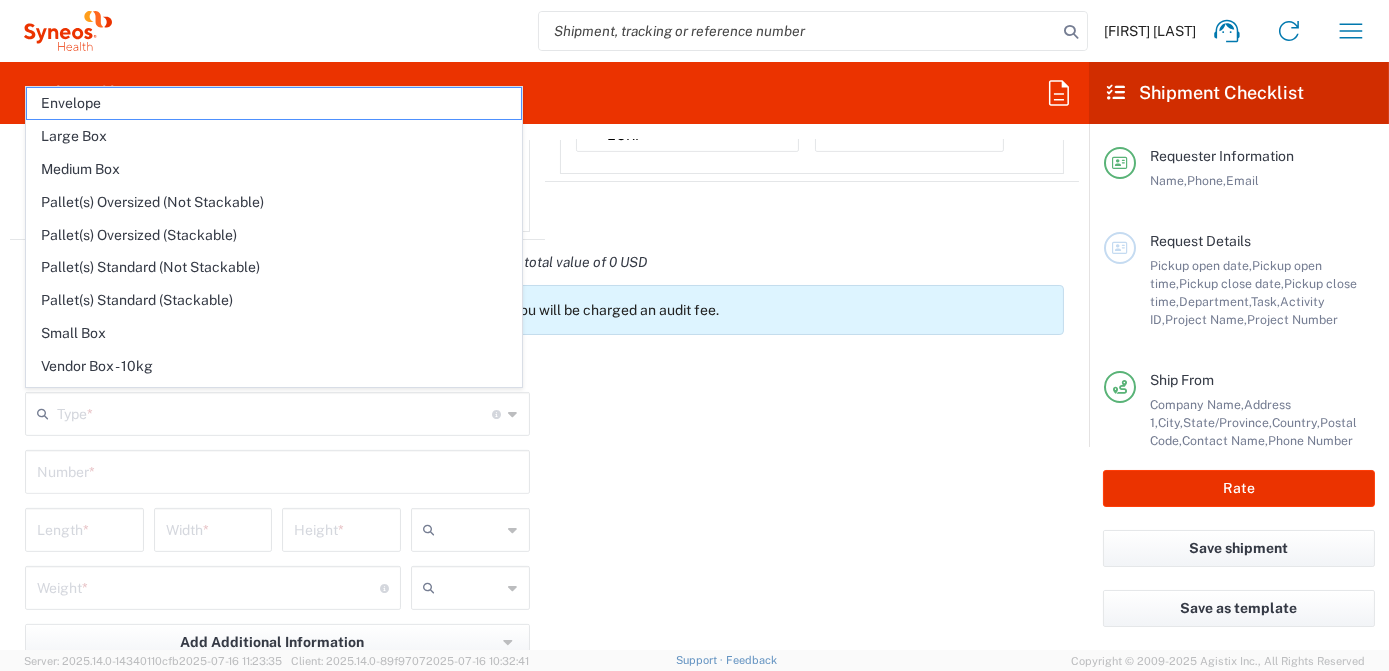 type on "Envelope" 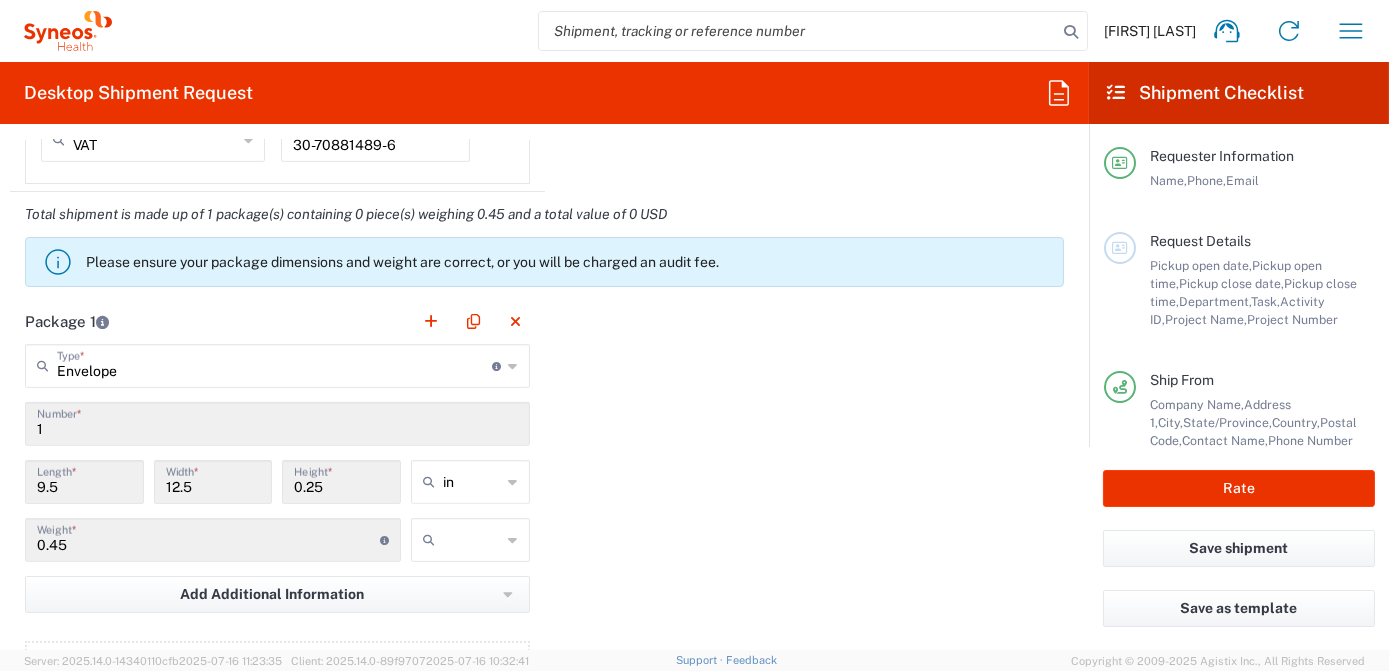 scroll, scrollTop: 2090, scrollLeft: 0, axis: vertical 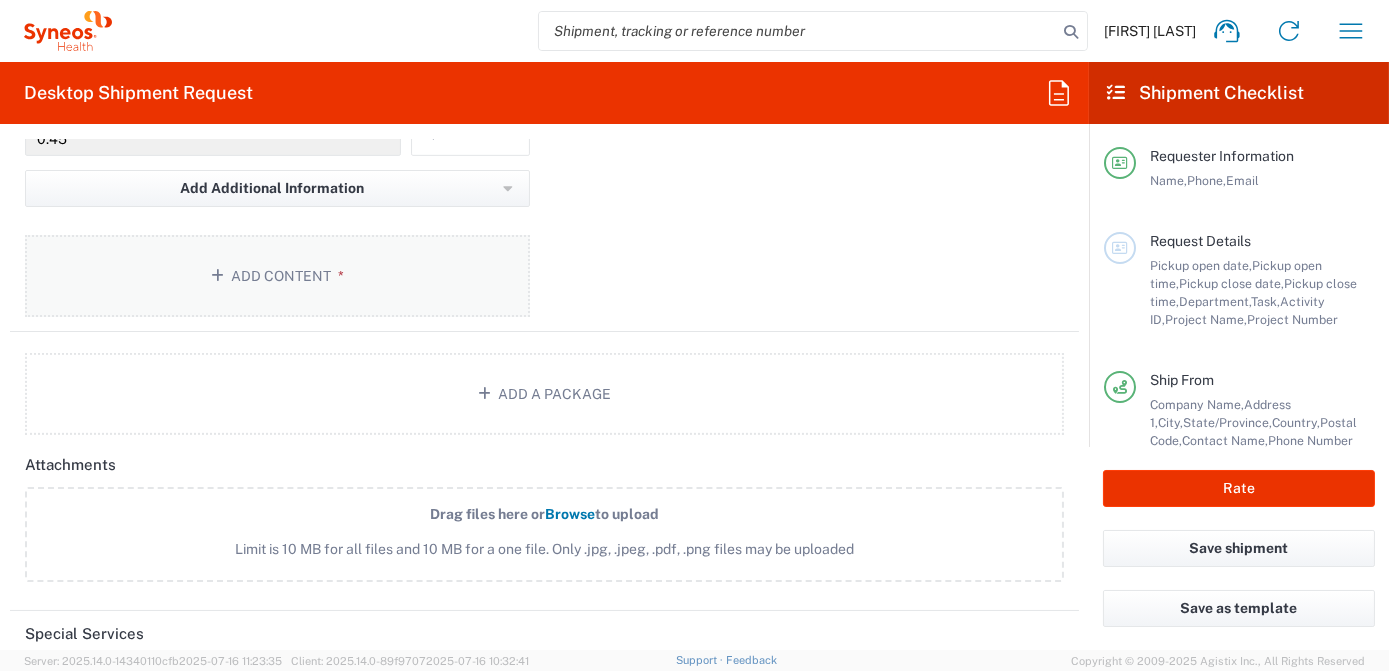 click on "Add Content *" 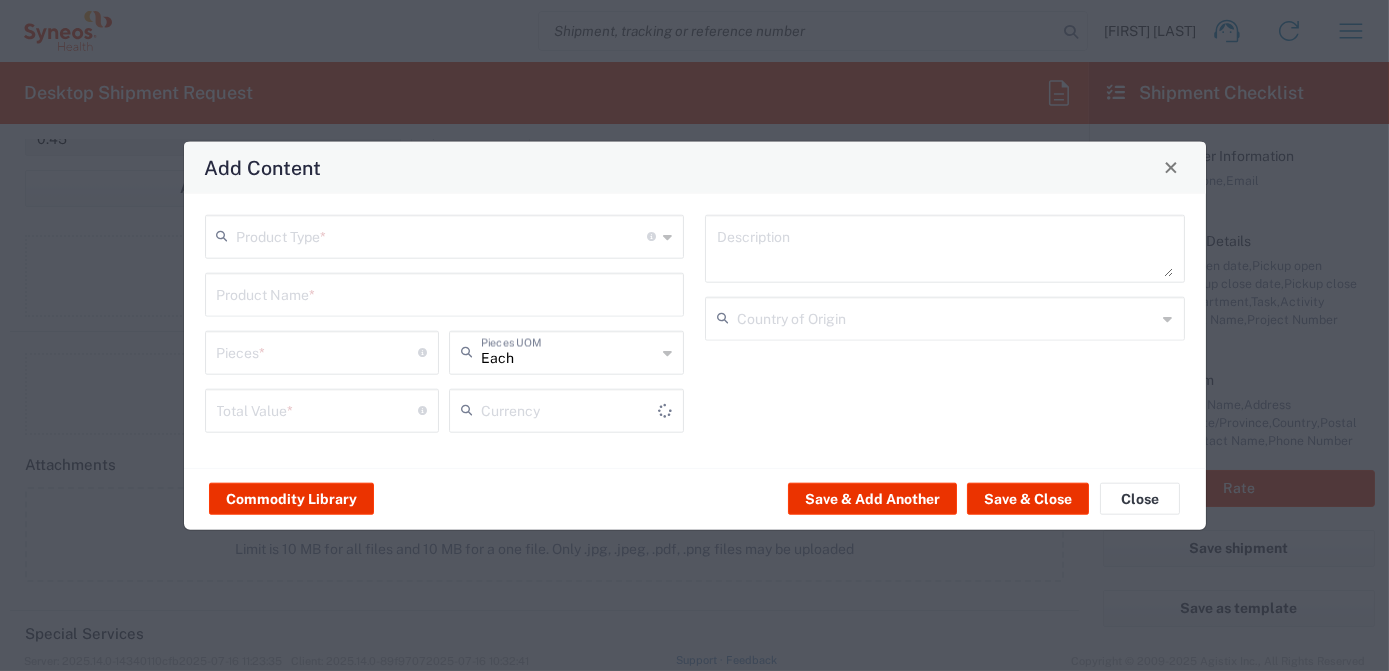type on "US Dollar" 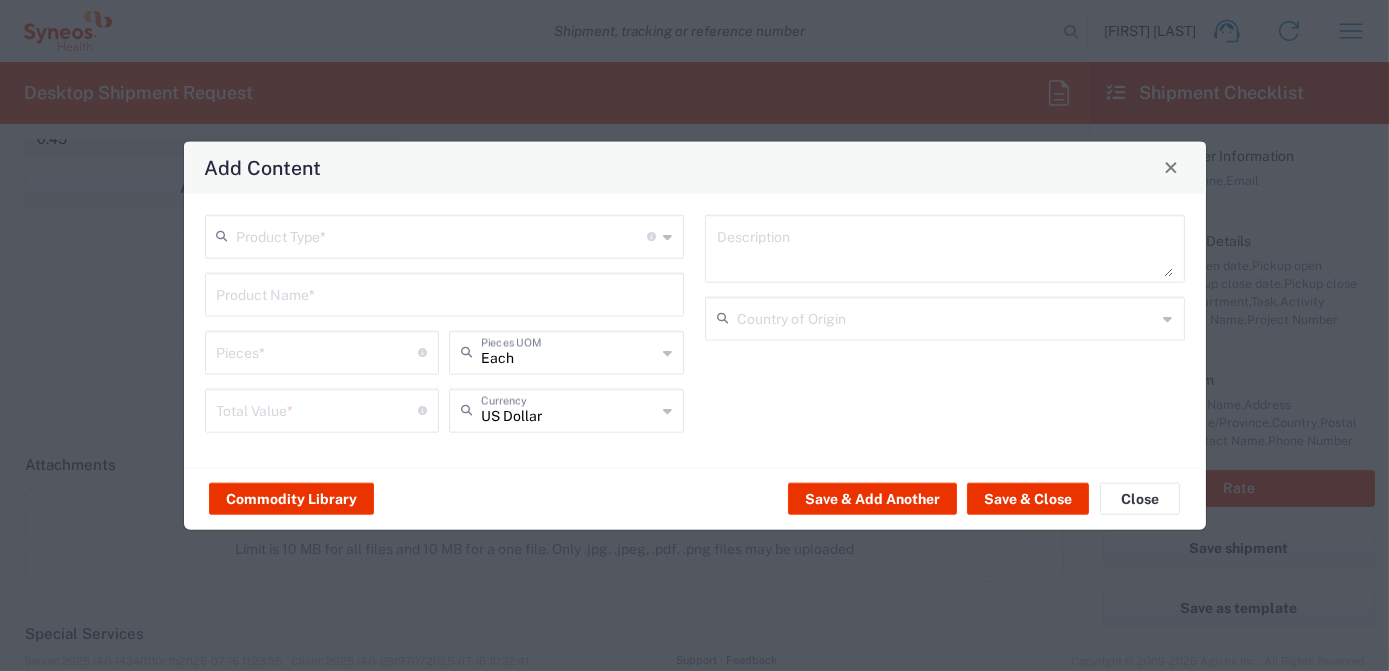 click at bounding box center (442, 234) 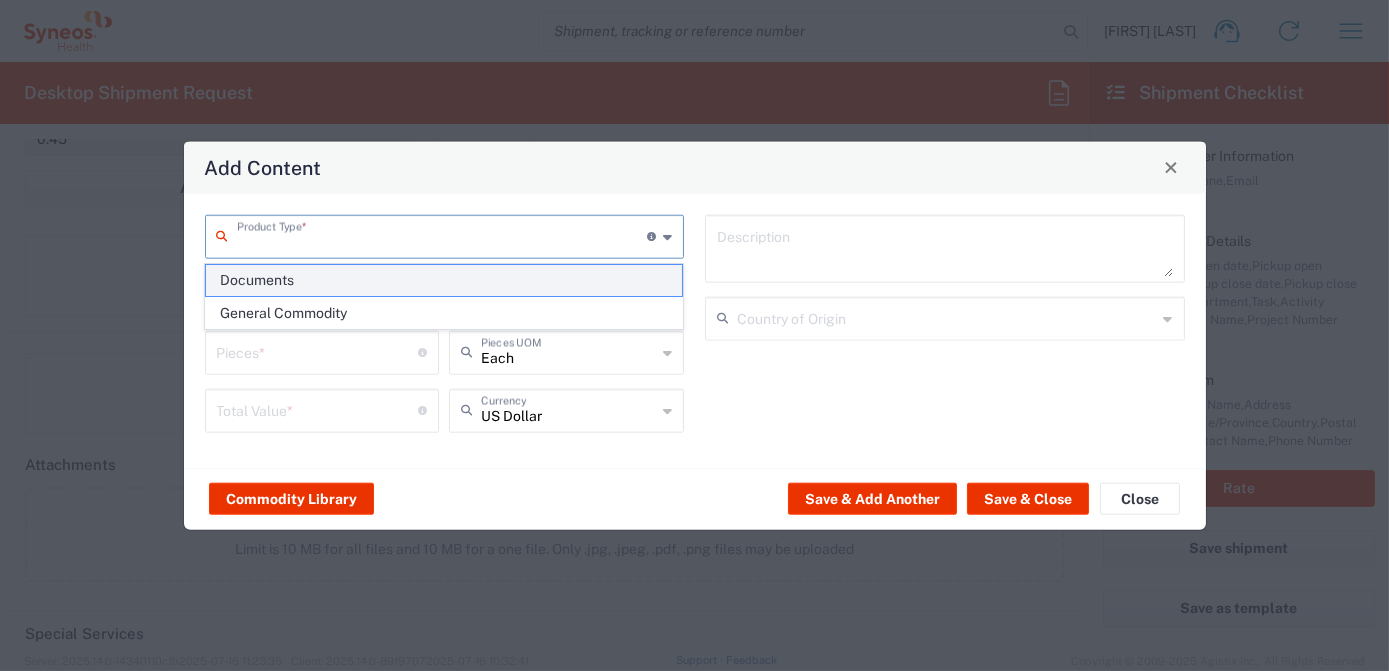 click on "Documents" 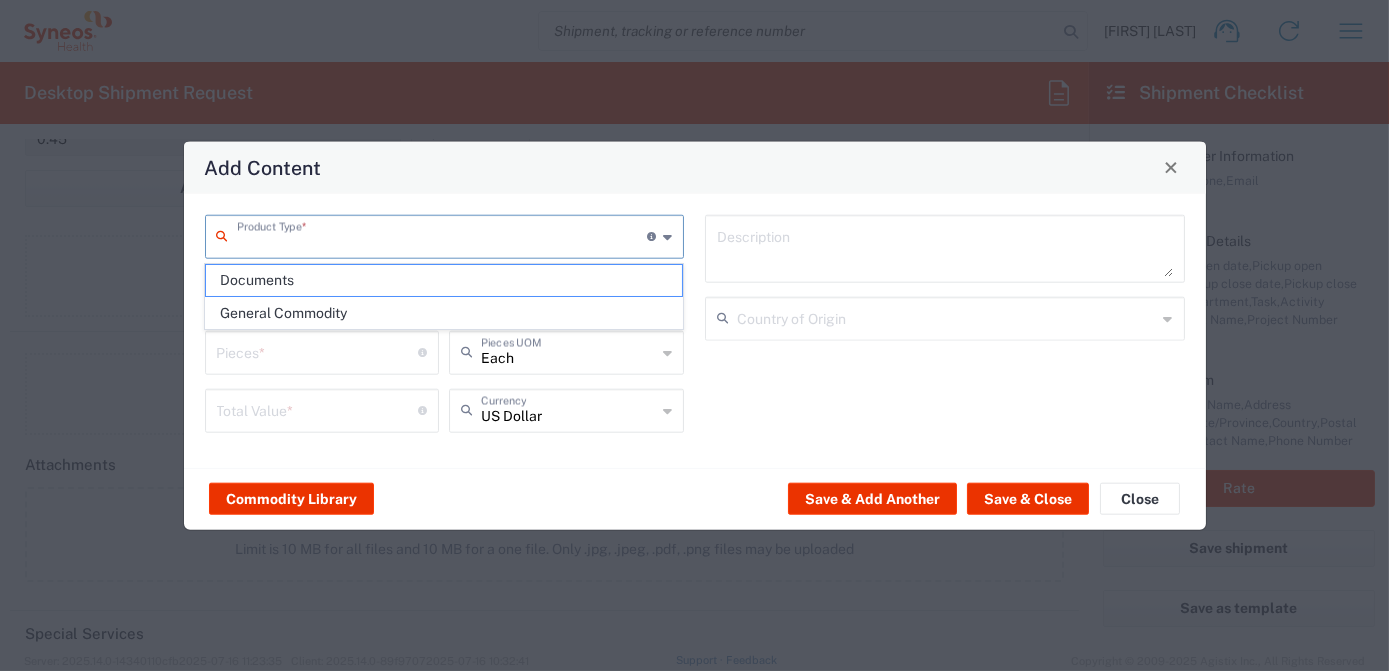 type on "Documents" 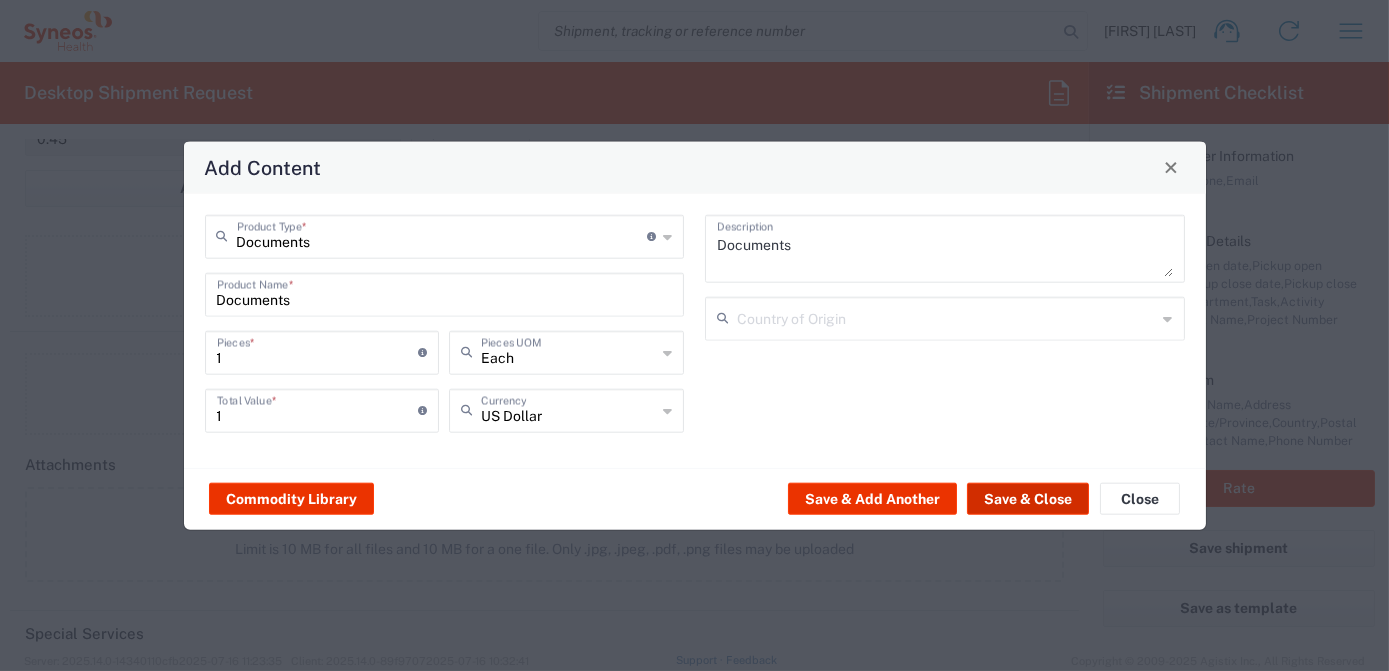 click on "Save & Close" 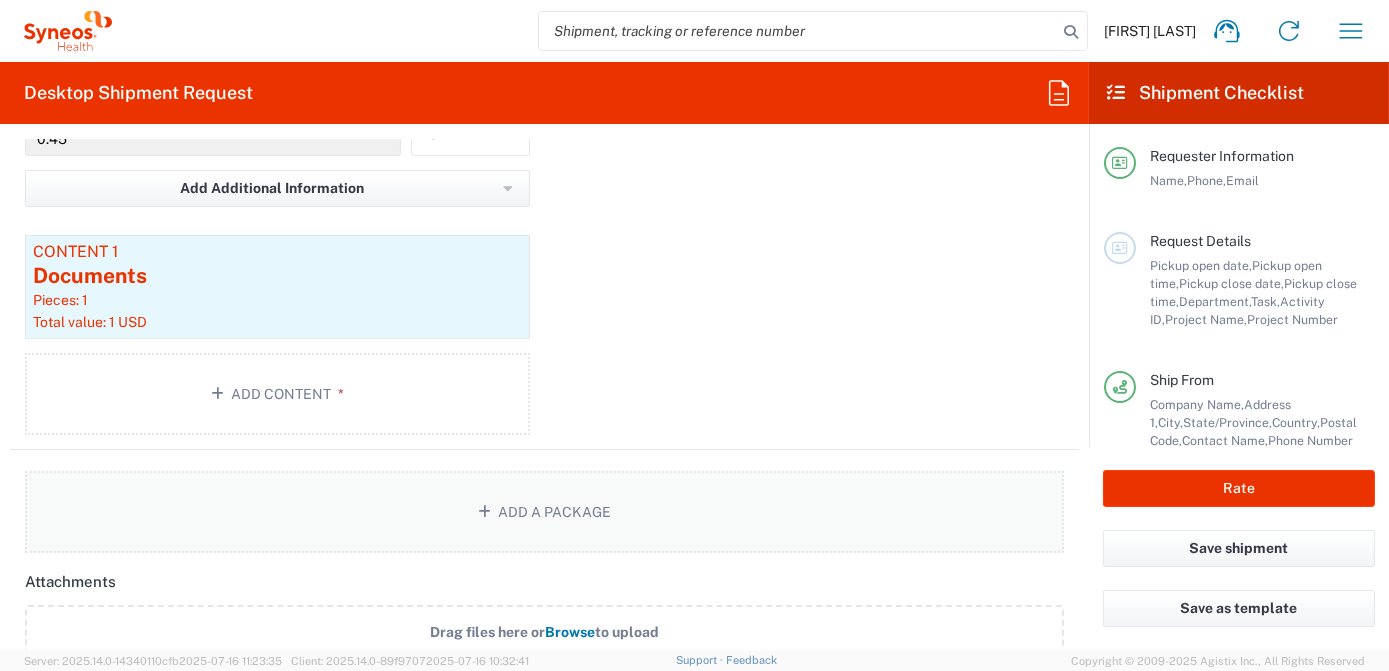 scroll, scrollTop: 1818, scrollLeft: 0, axis: vertical 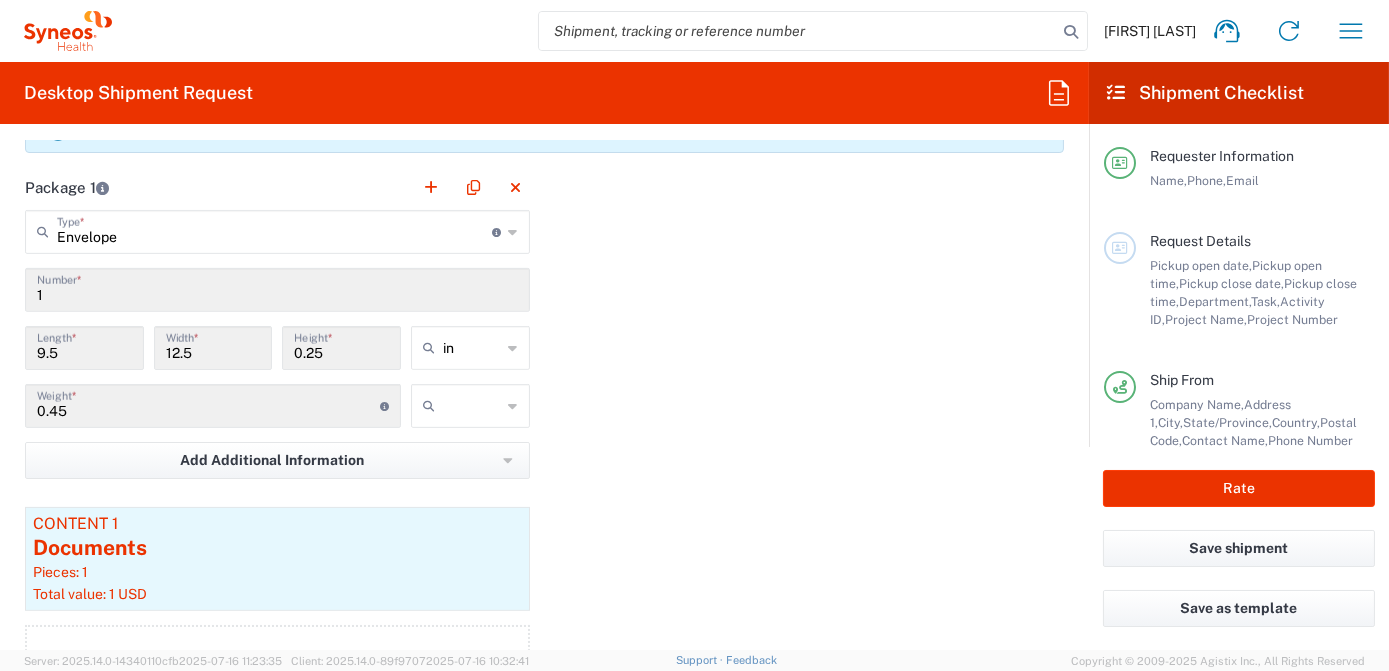 click at bounding box center [472, 406] 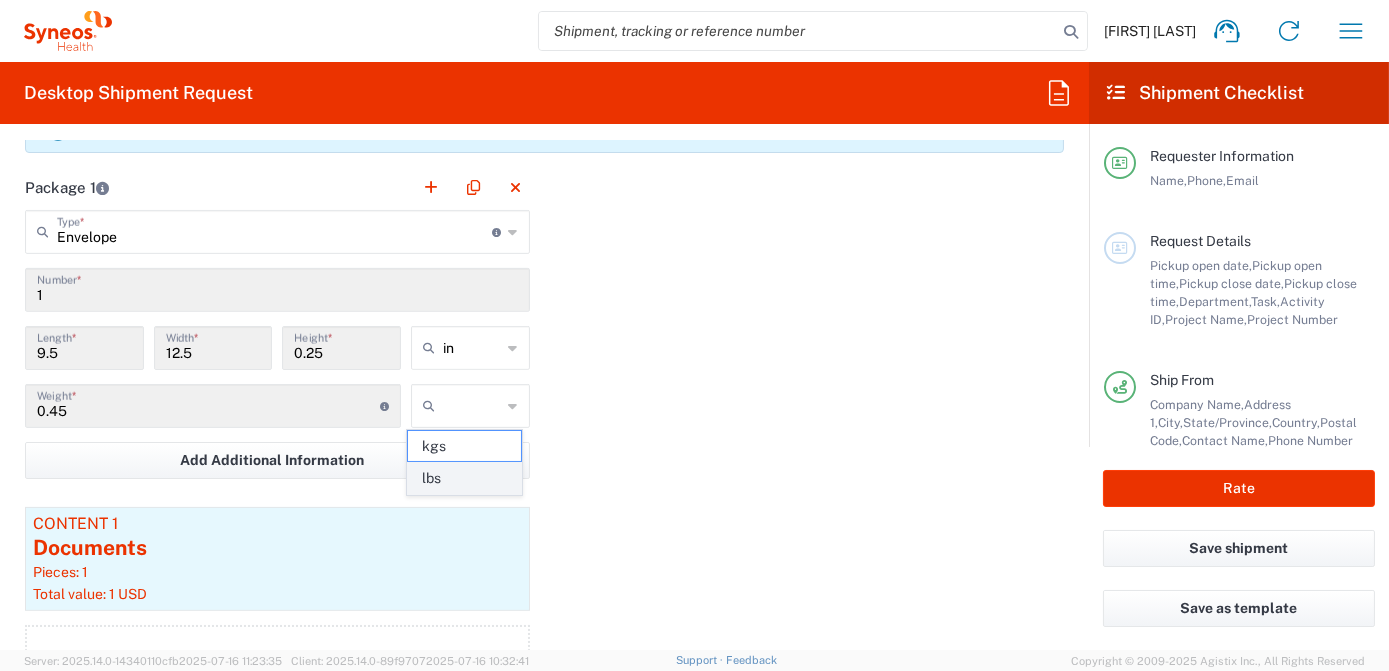 click on "lbs" 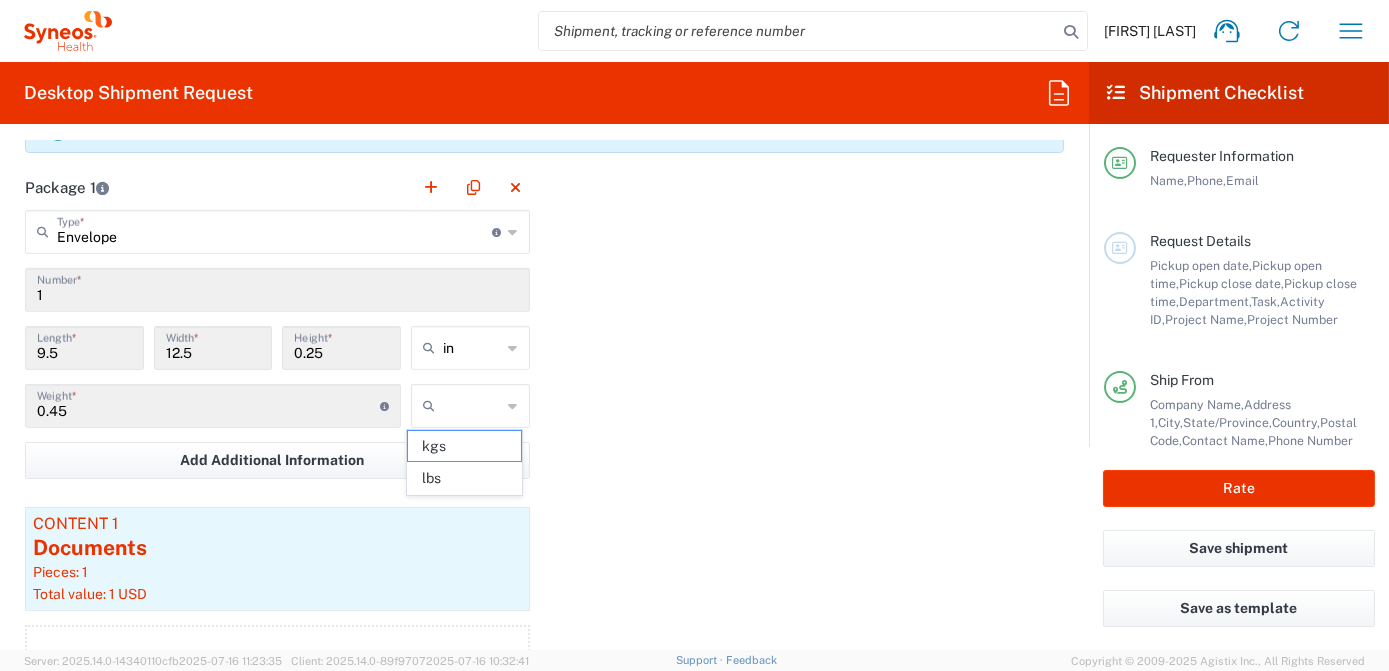 type on "lbs" 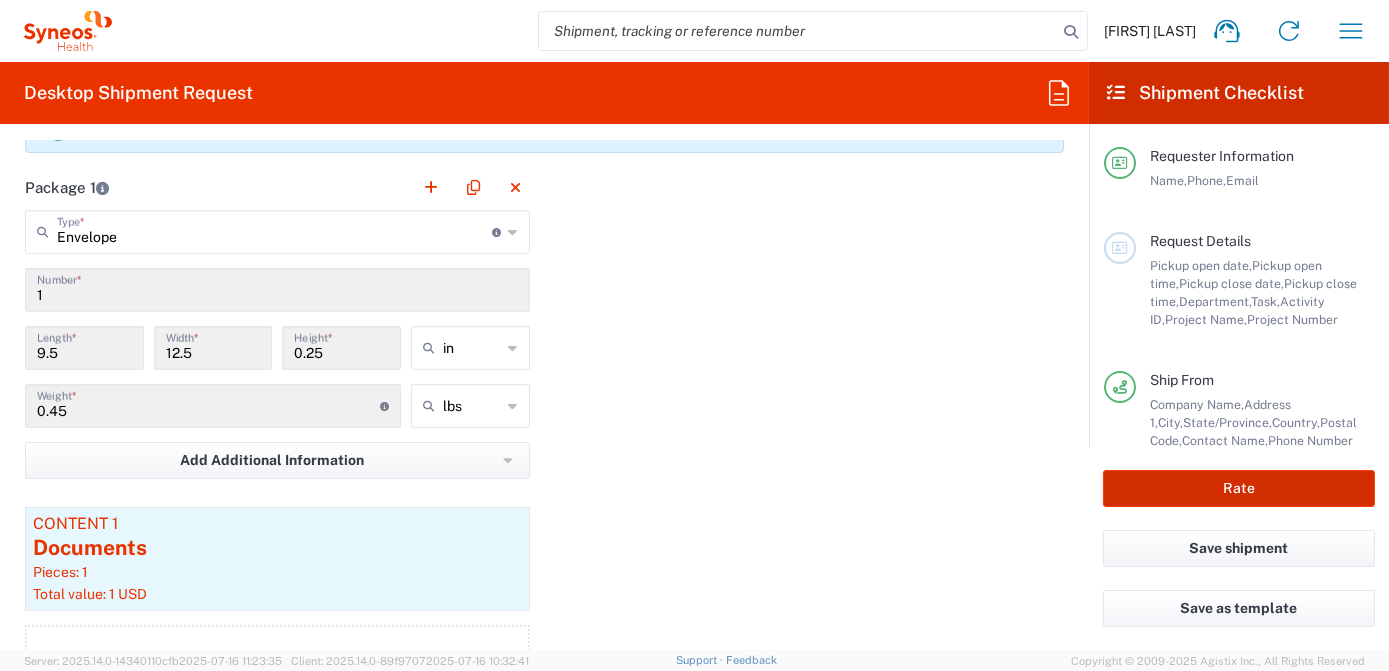click on "Rate" 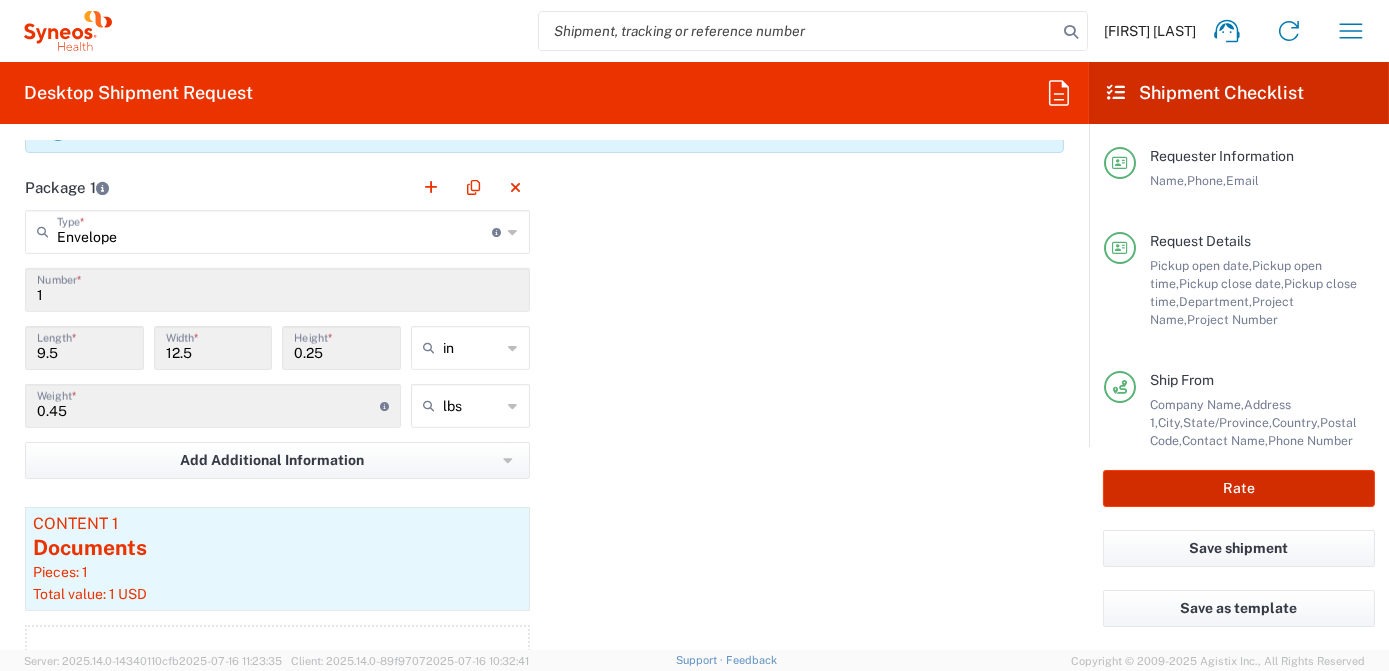 type on "7063334" 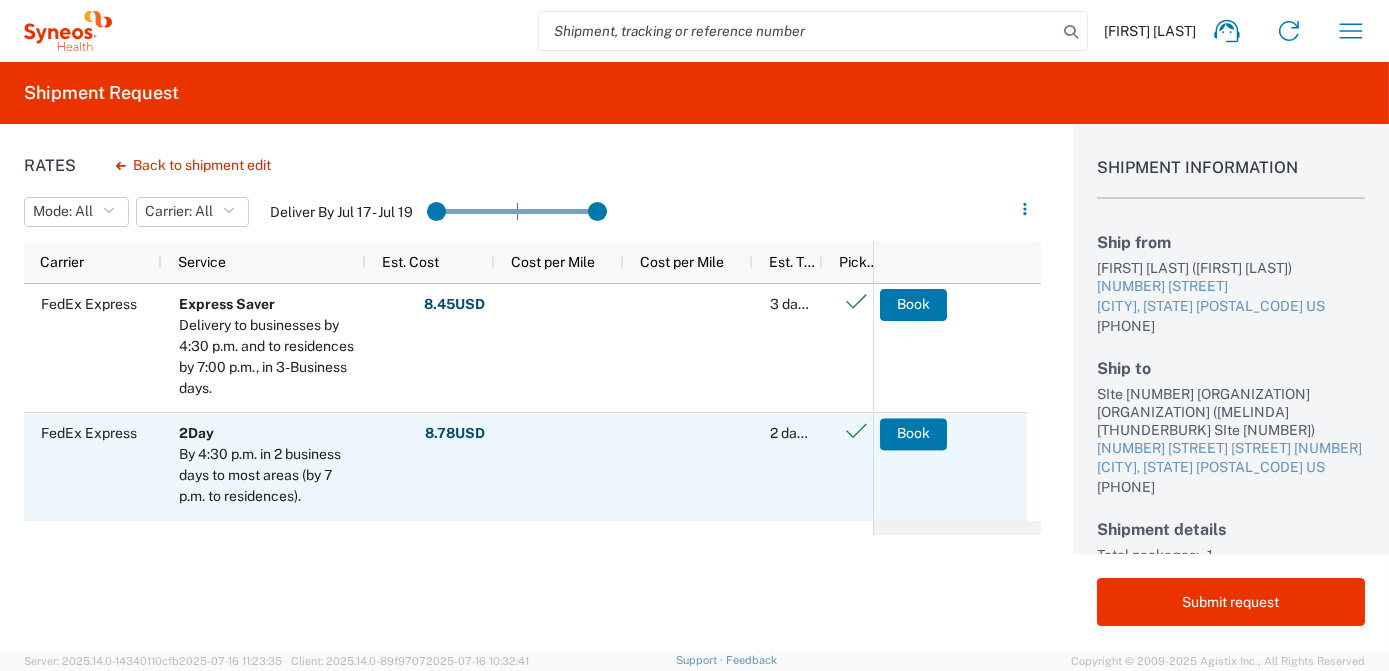 scroll, scrollTop: 90, scrollLeft: 0, axis: vertical 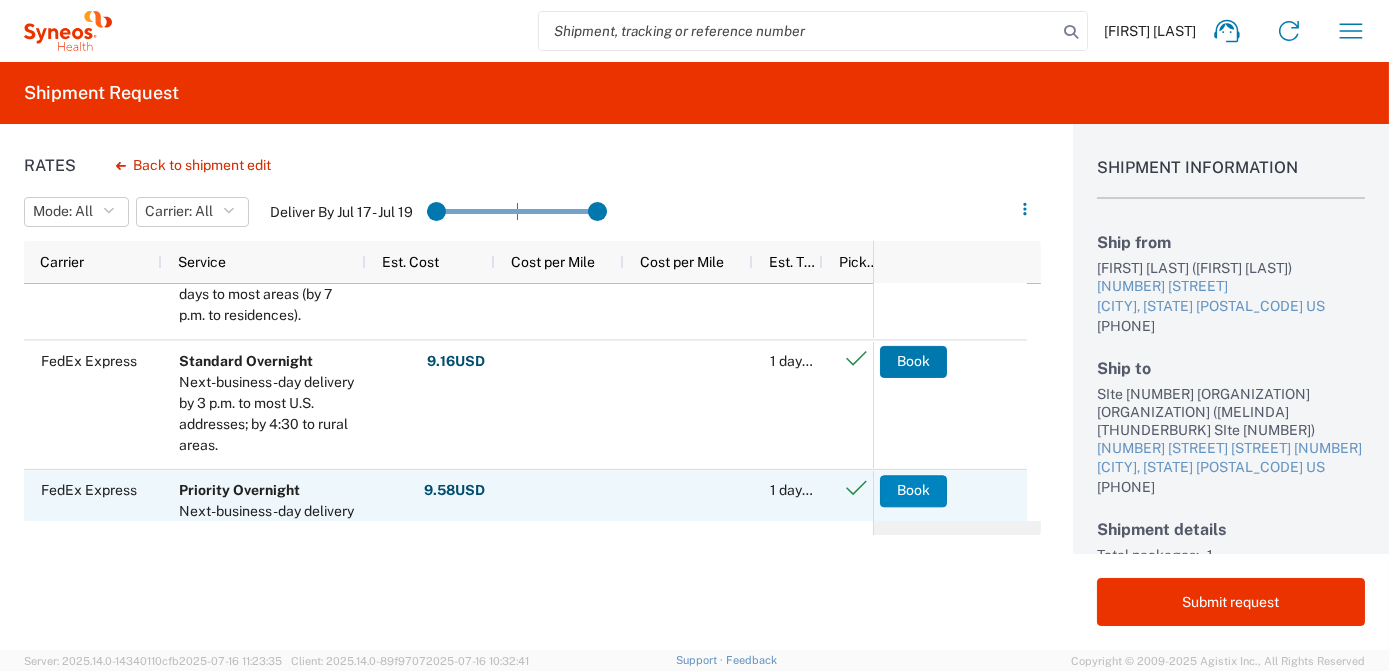 click on "Book" 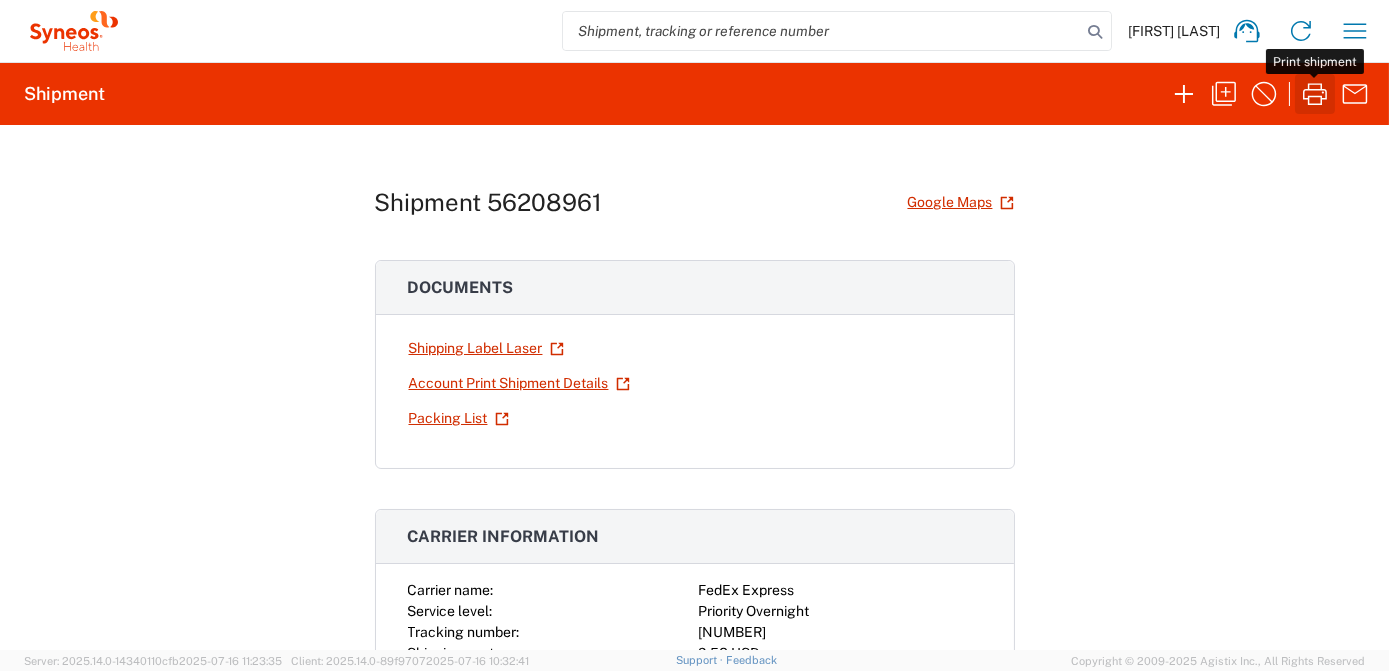 click 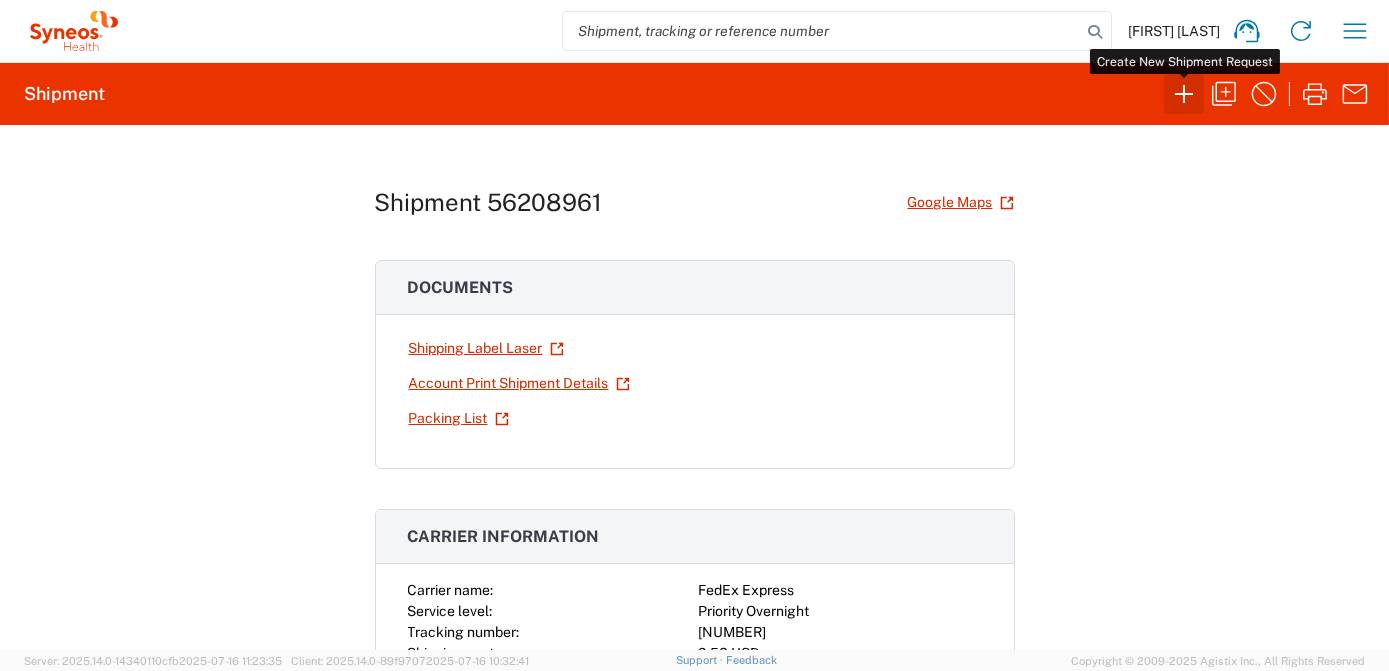 click 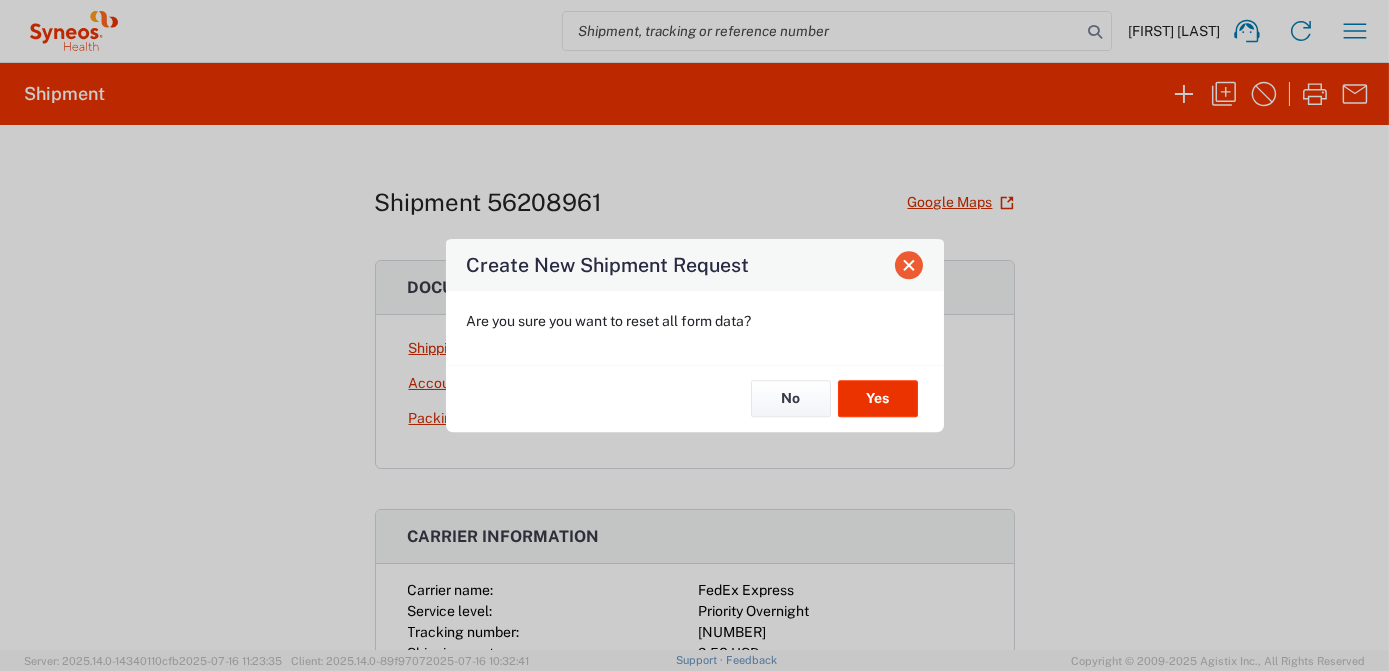 click 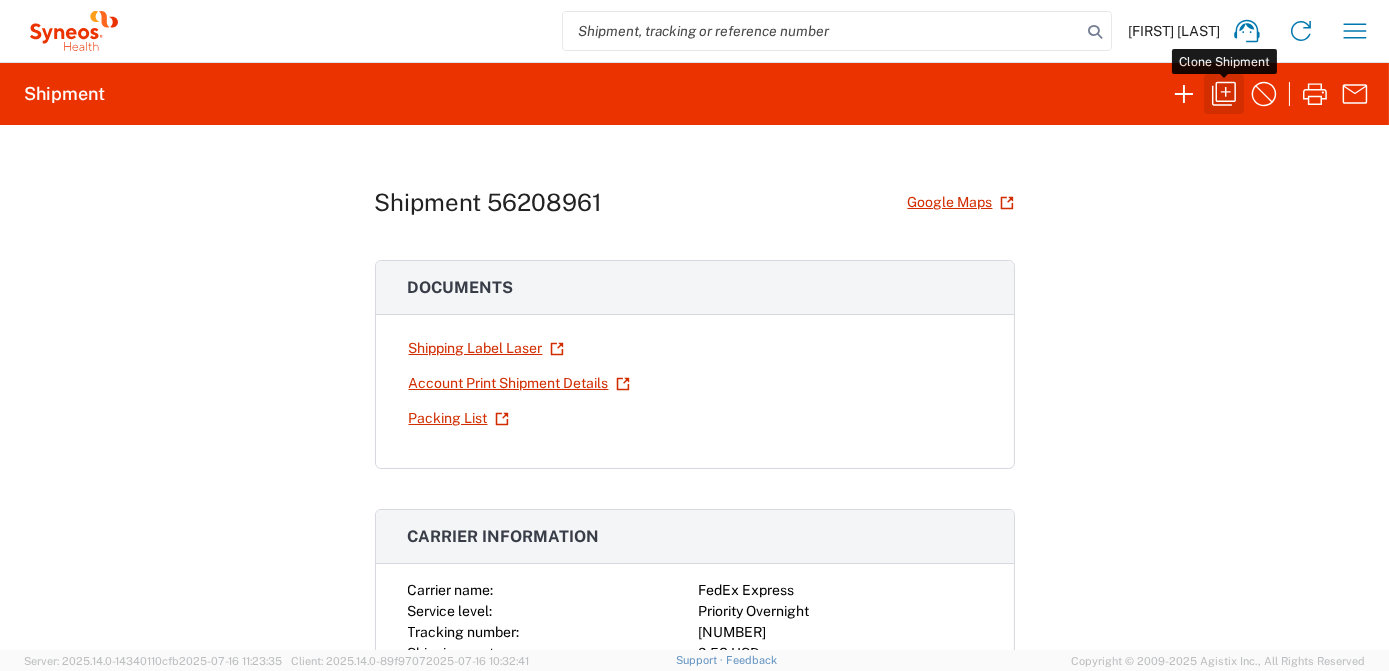 click 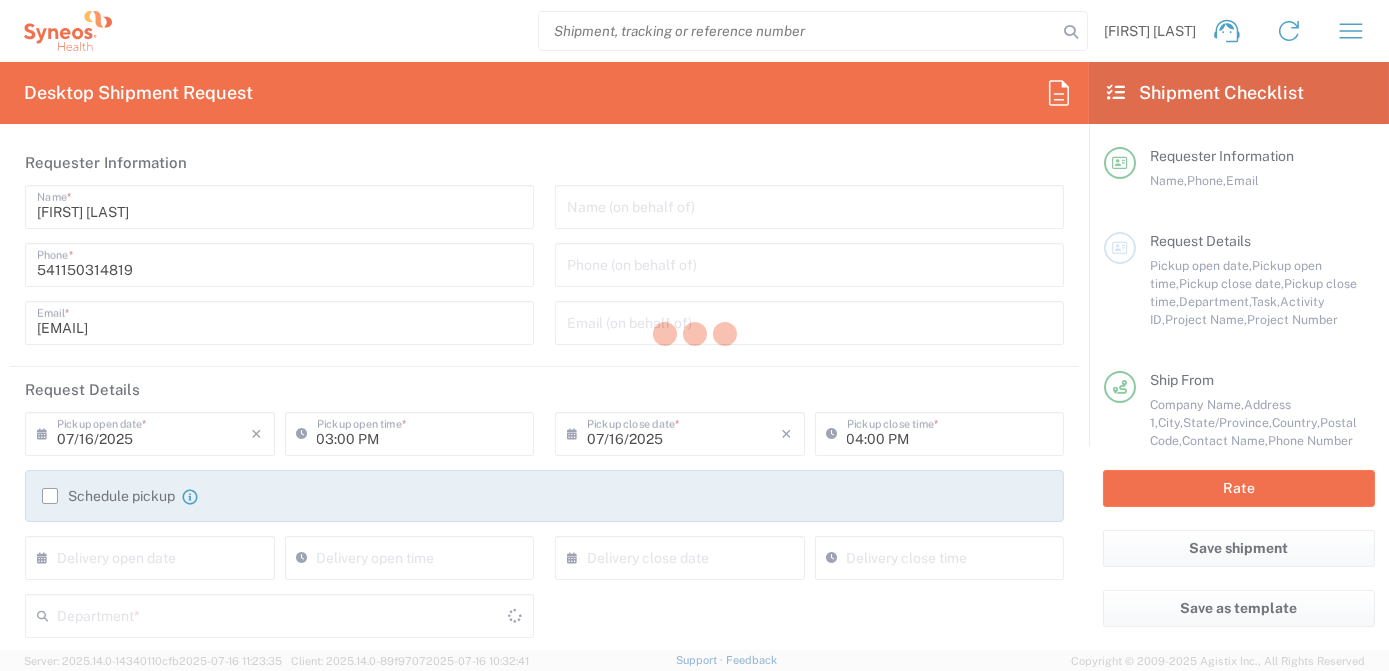 type on "California" 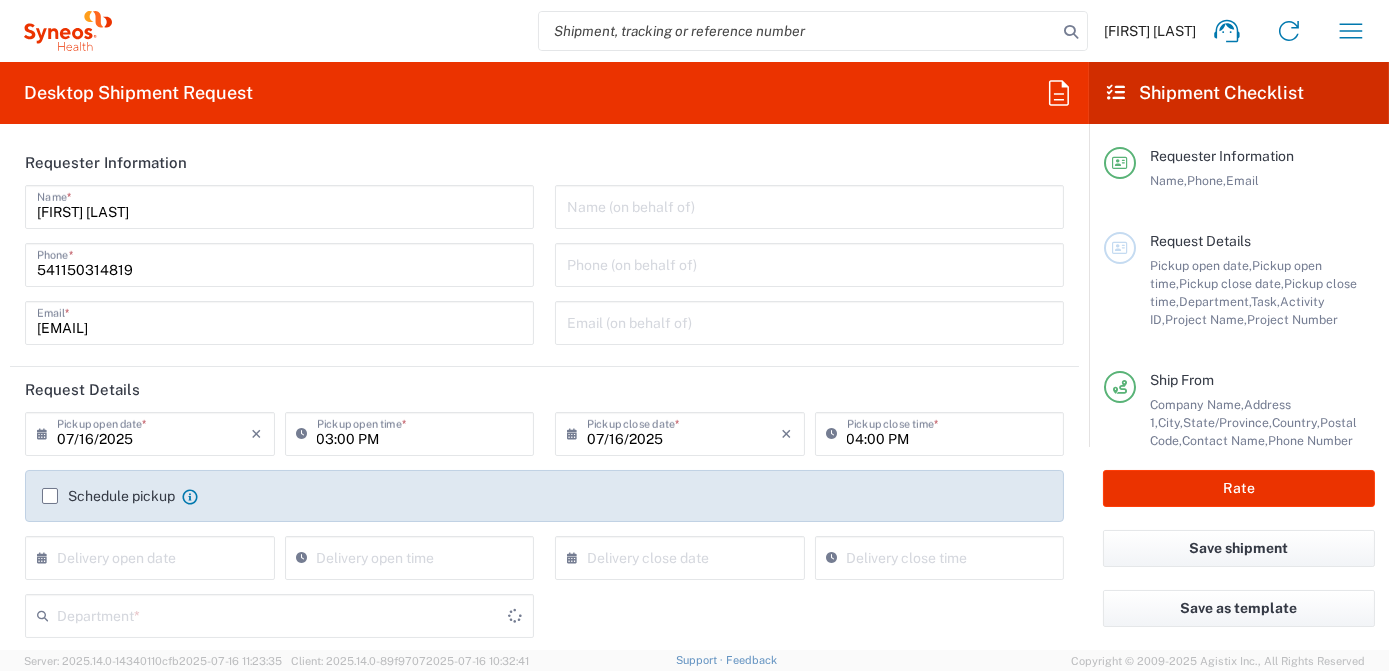 type on "California" 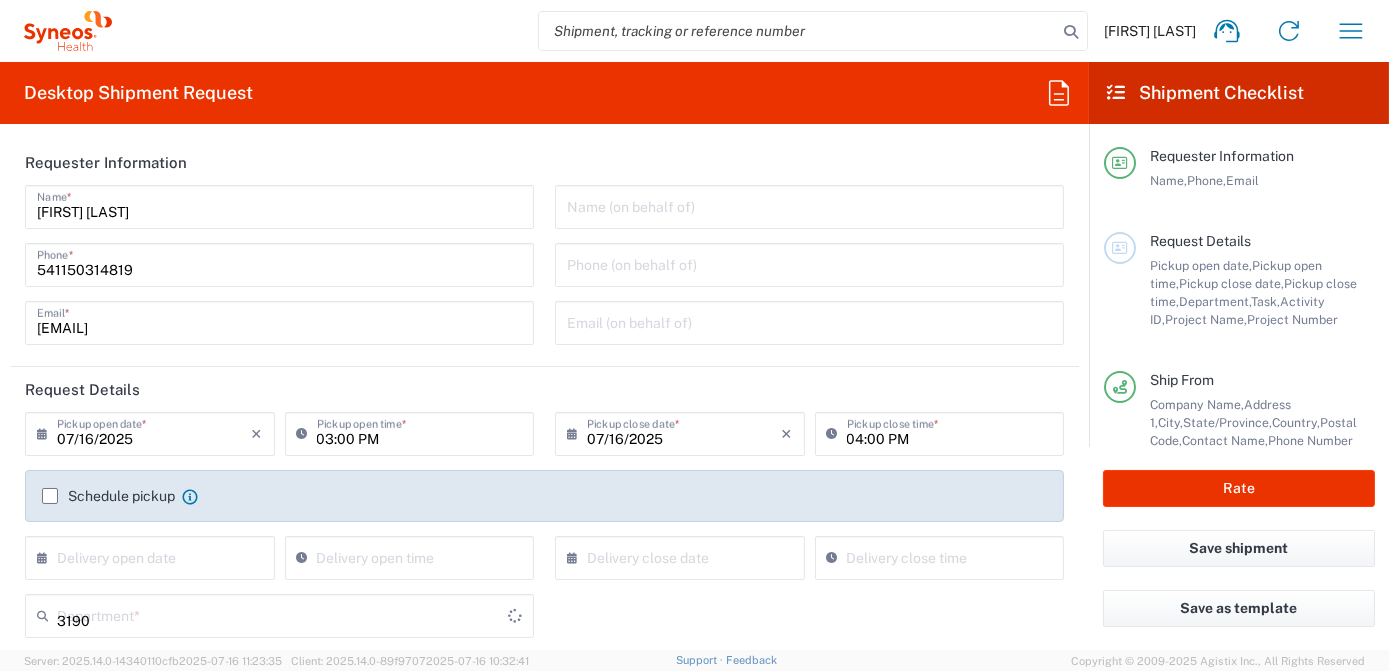 type on "7063334" 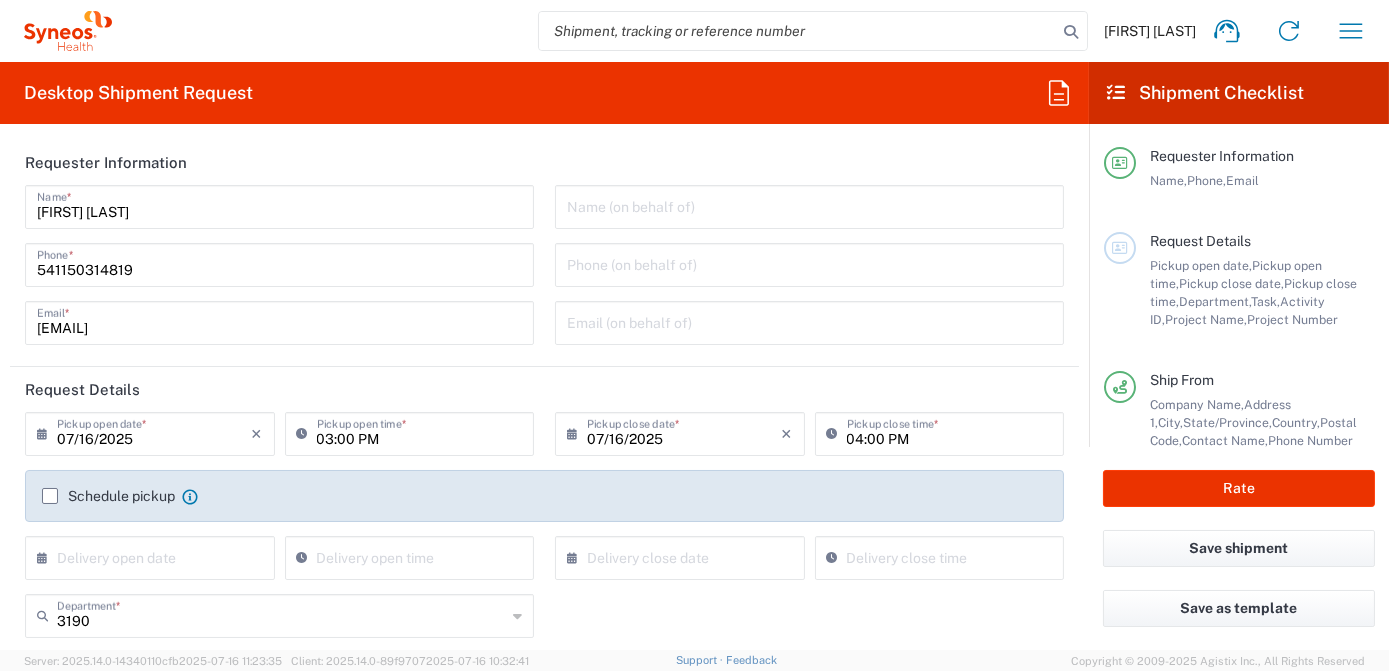 type on "Mineralys 7063334" 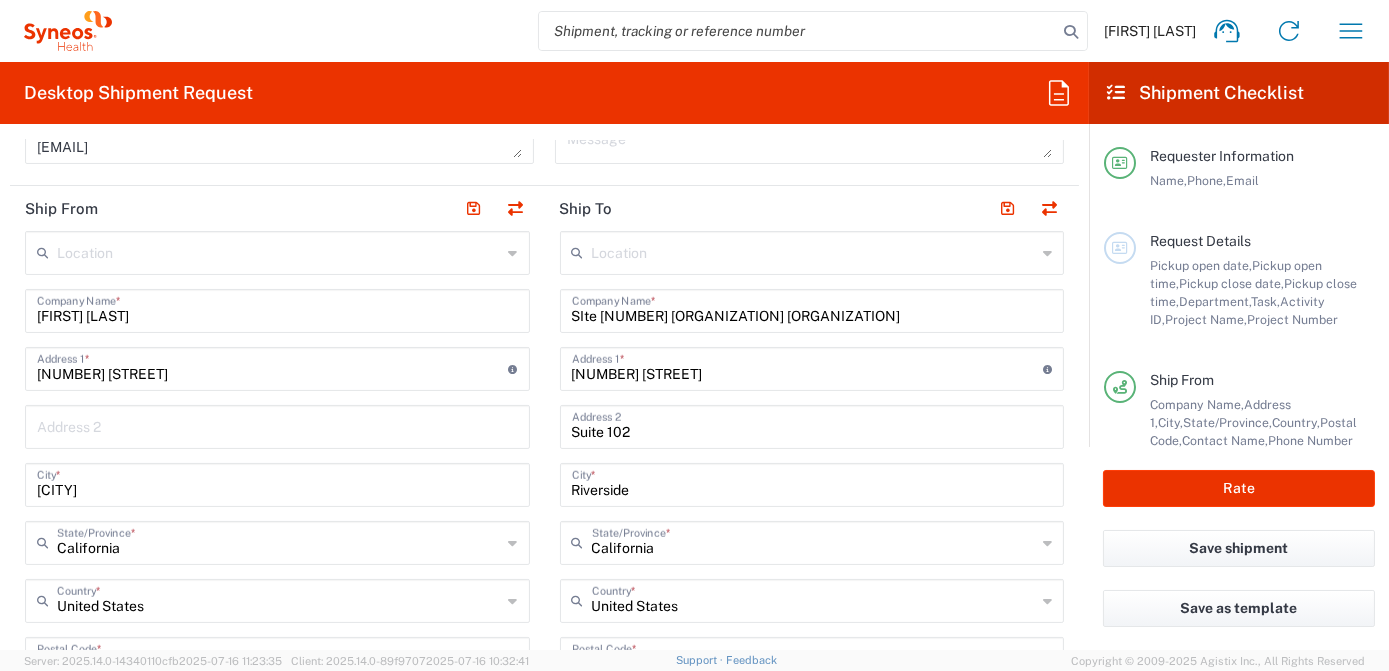 scroll, scrollTop: 545, scrollLeft: 0, axis: vertical 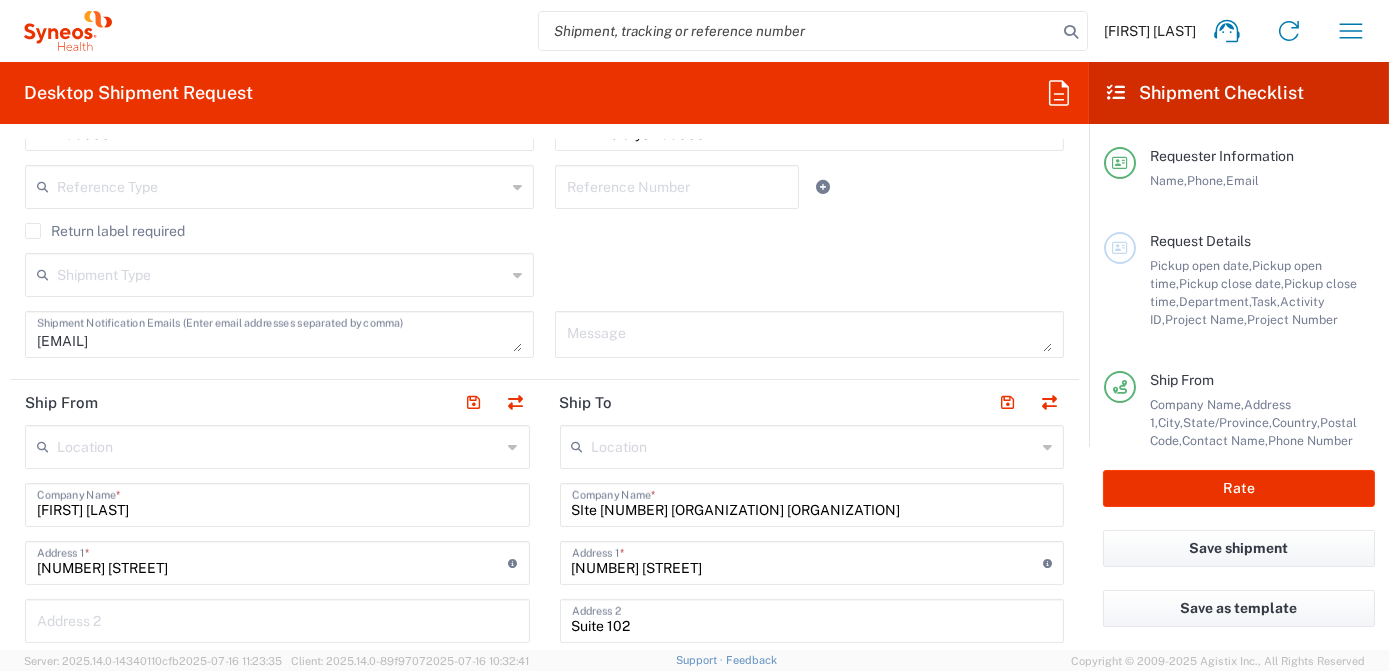 drag, startPoint x: 189, startPoint y: 513, endPoint x: 0, endPoint y: 510, distance: 189.0238 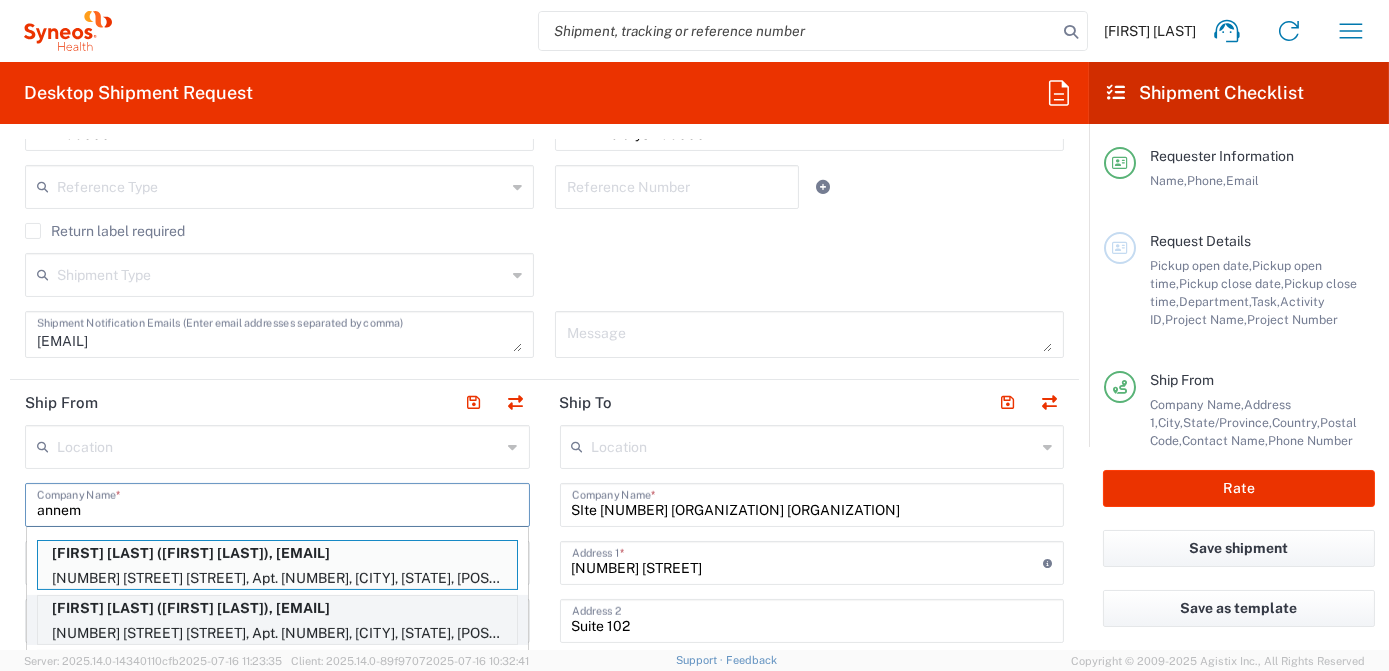 click on "[FIRST] [LAST] ([FIRST] [LAST]), [EMAIL]" at bounding box center (277, 608) 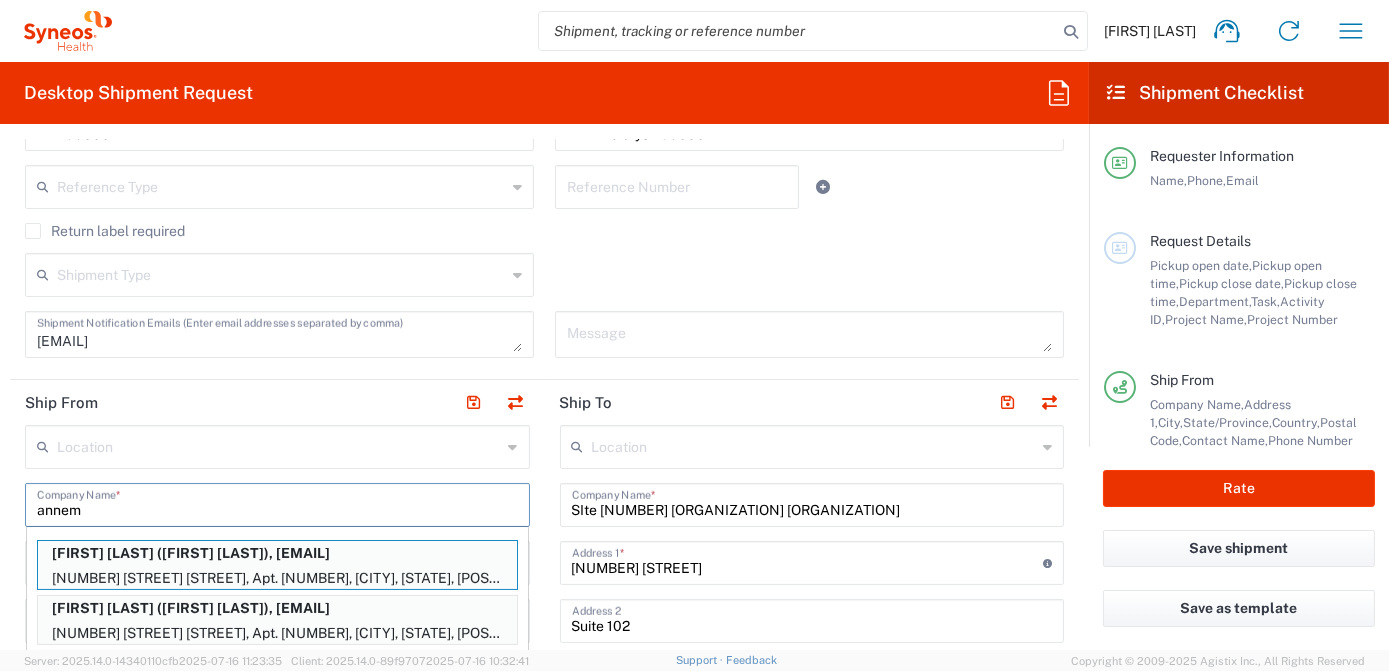 type on "[FIRST] [LAST]" 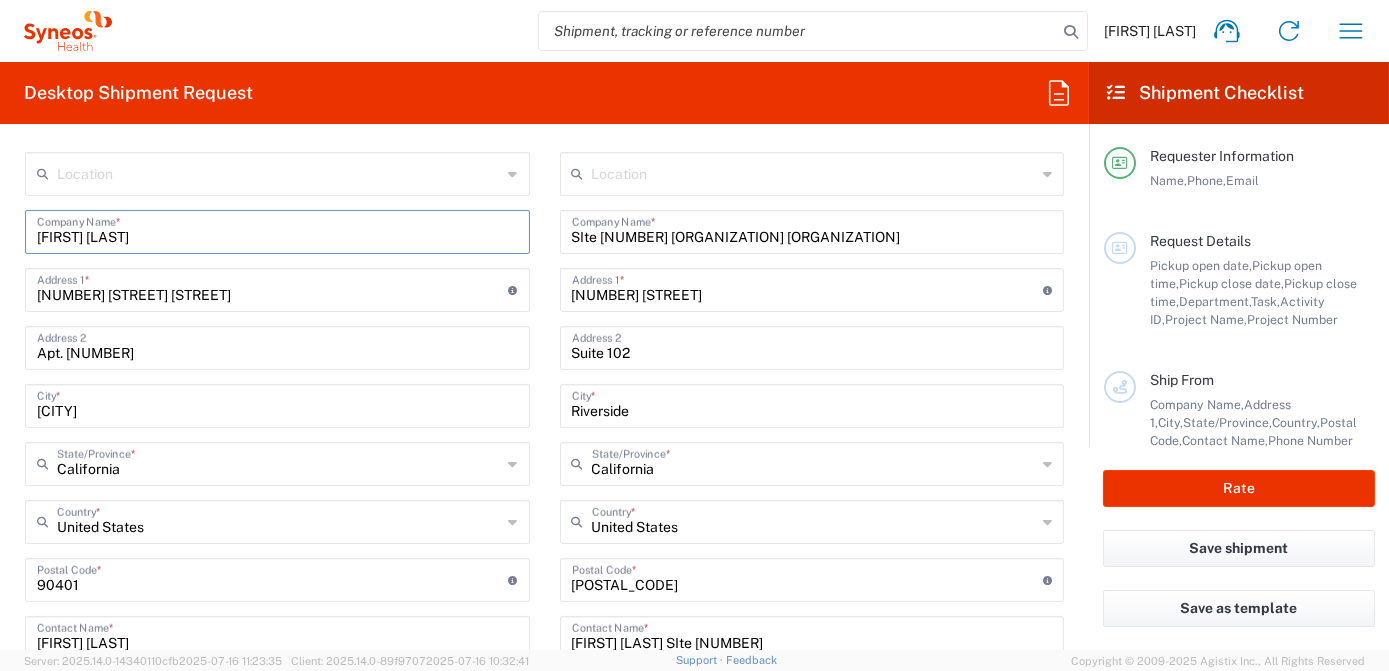 scroll, scrollTop: 1000, scrollLeft: 0, axis: vertical 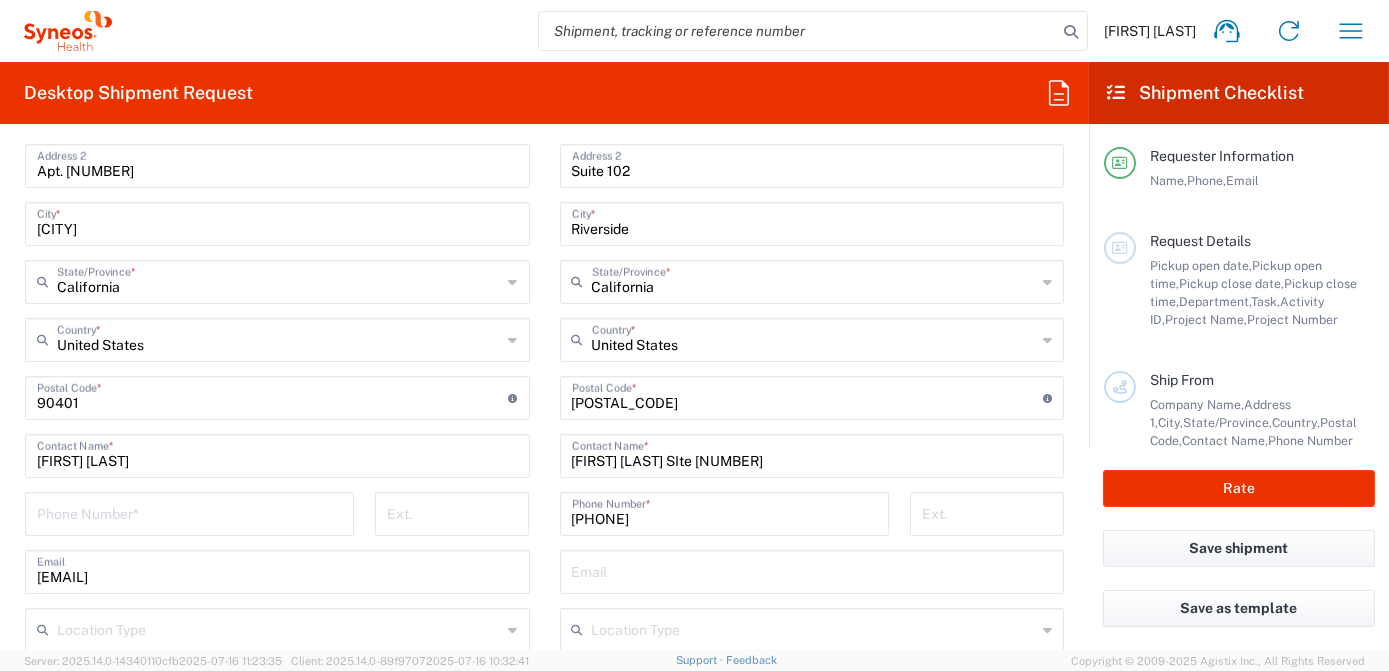 click at bounding box center (273, 396) 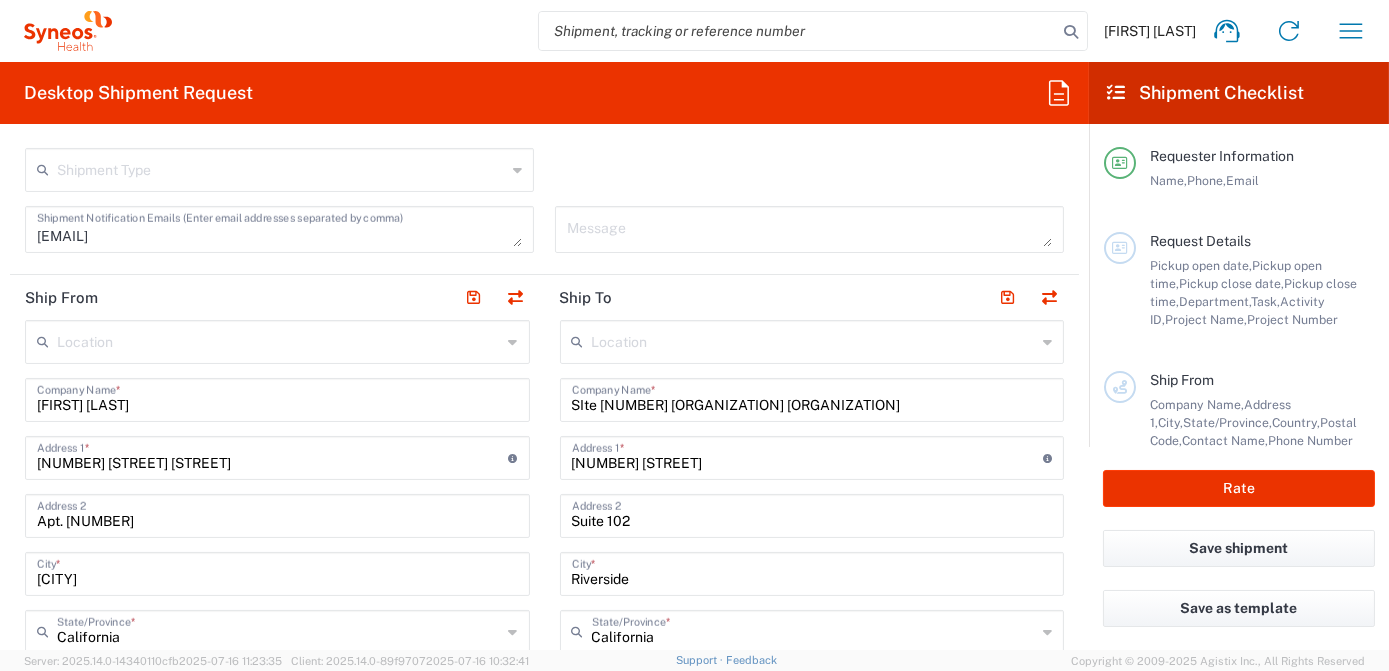 scroll, scrollTop: 545, scrollLeft: 0, axis: vertical 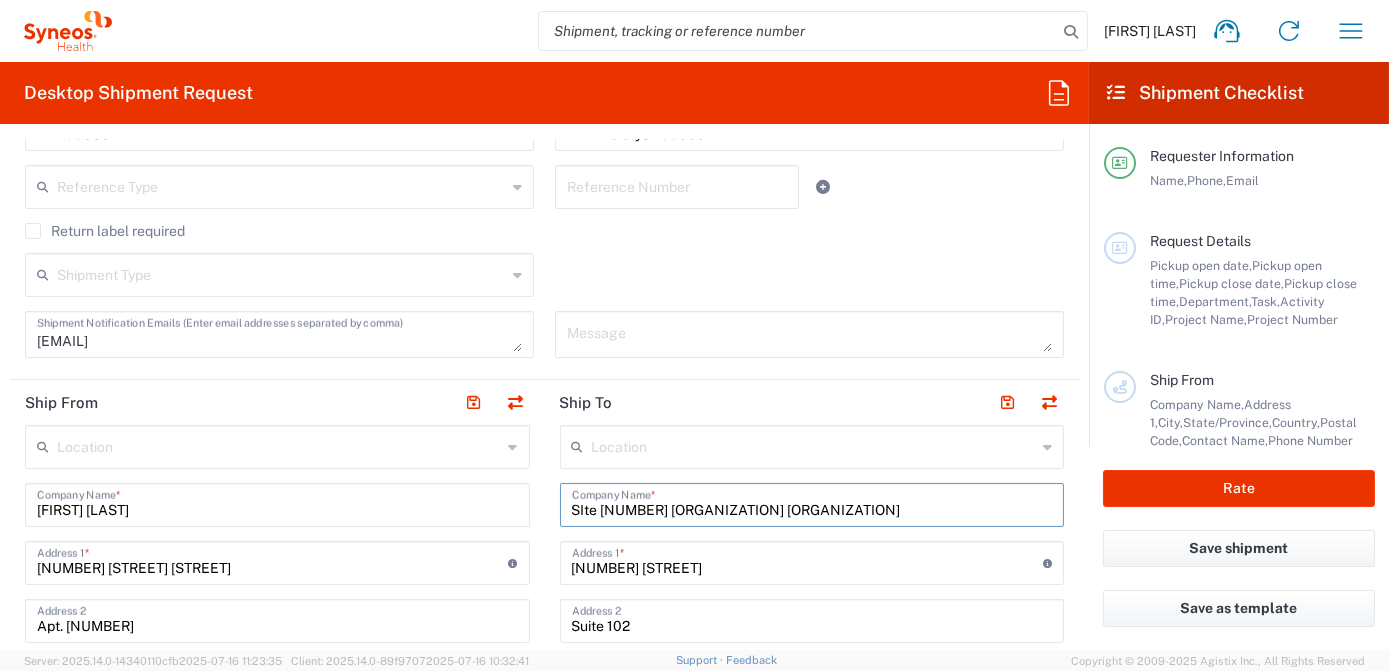 drag, startPoint x: 805, startPoint y: 508, endPoint x: 490, endPoint y: 511, distance: 315.01428 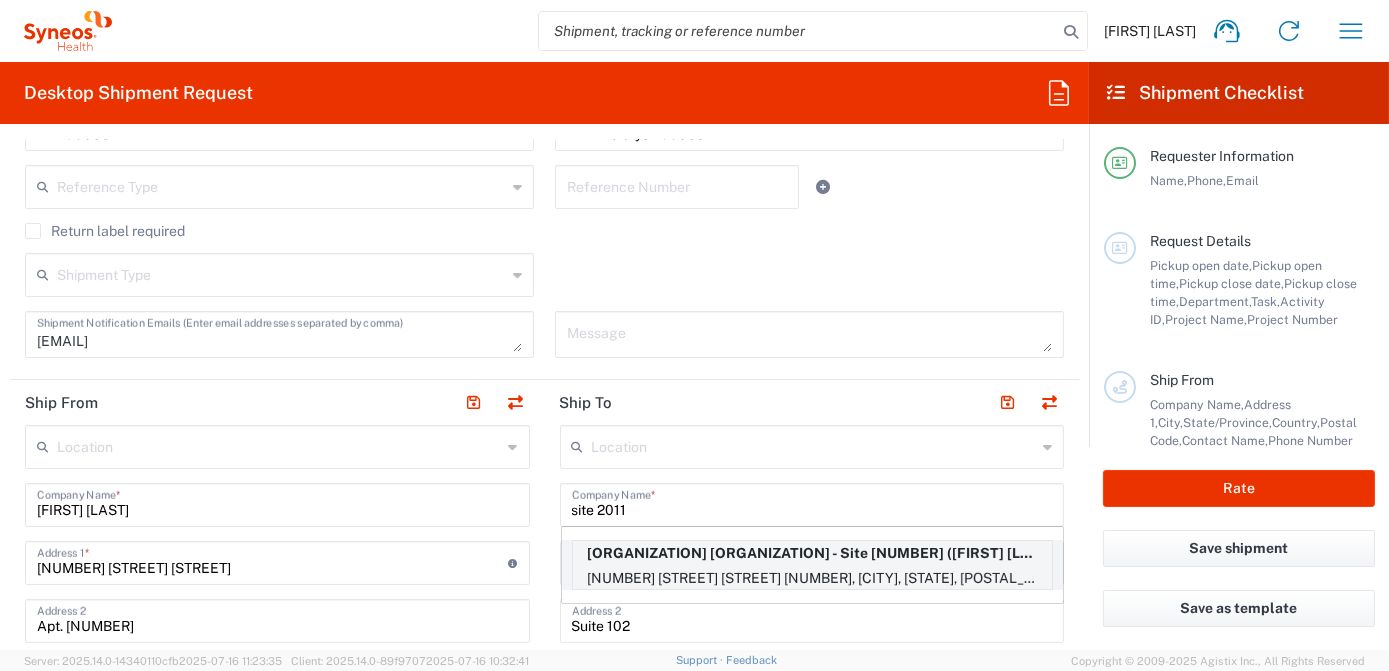 click on "[NUMBER] [STREET] [STREET] [NUMBER], [CITY], [STATE], [POSTAL_CODE], US" at bounding box center (812, 578) 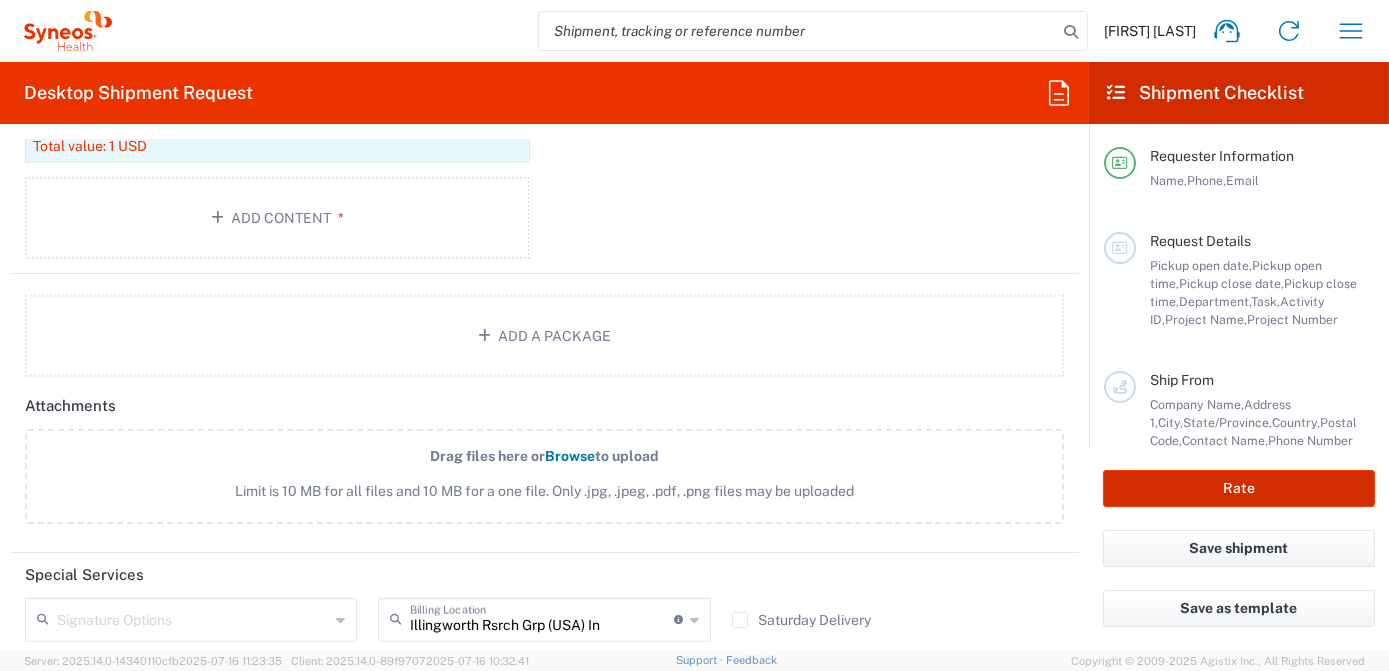 scroll, scrollTop: 2454, scrollLeft: 0, axis: vertical 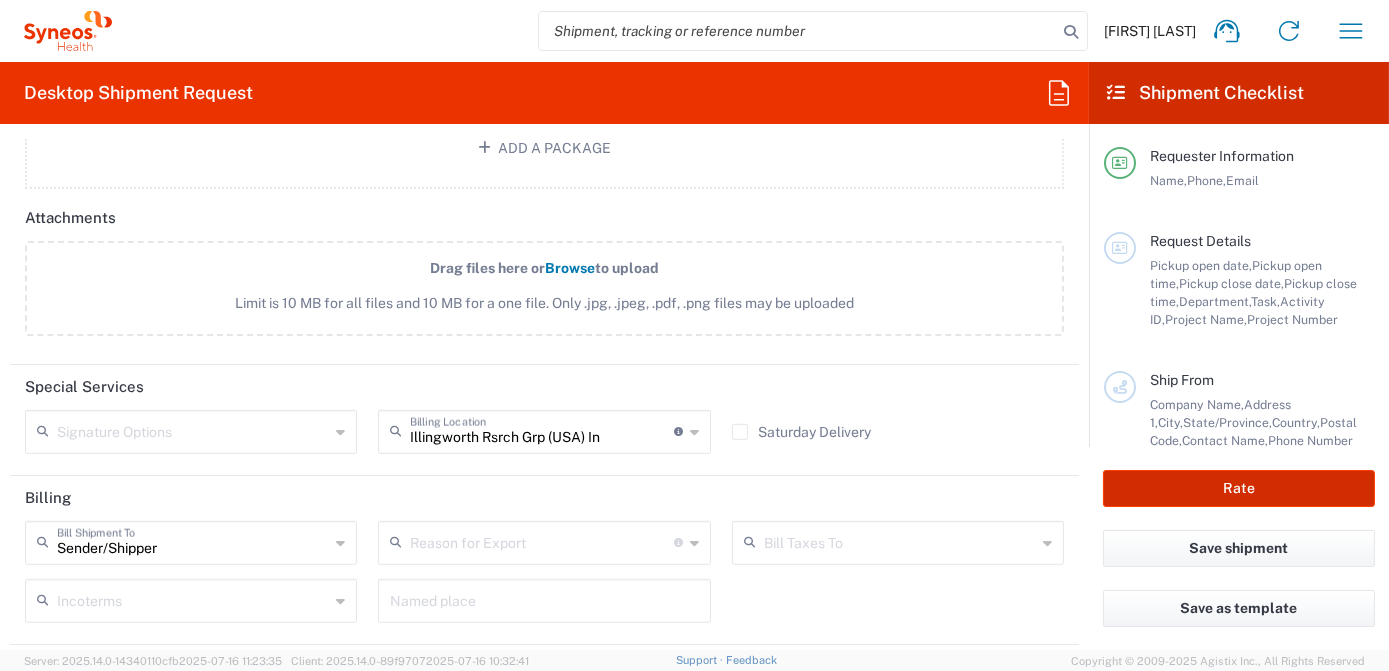 click on "Rate" 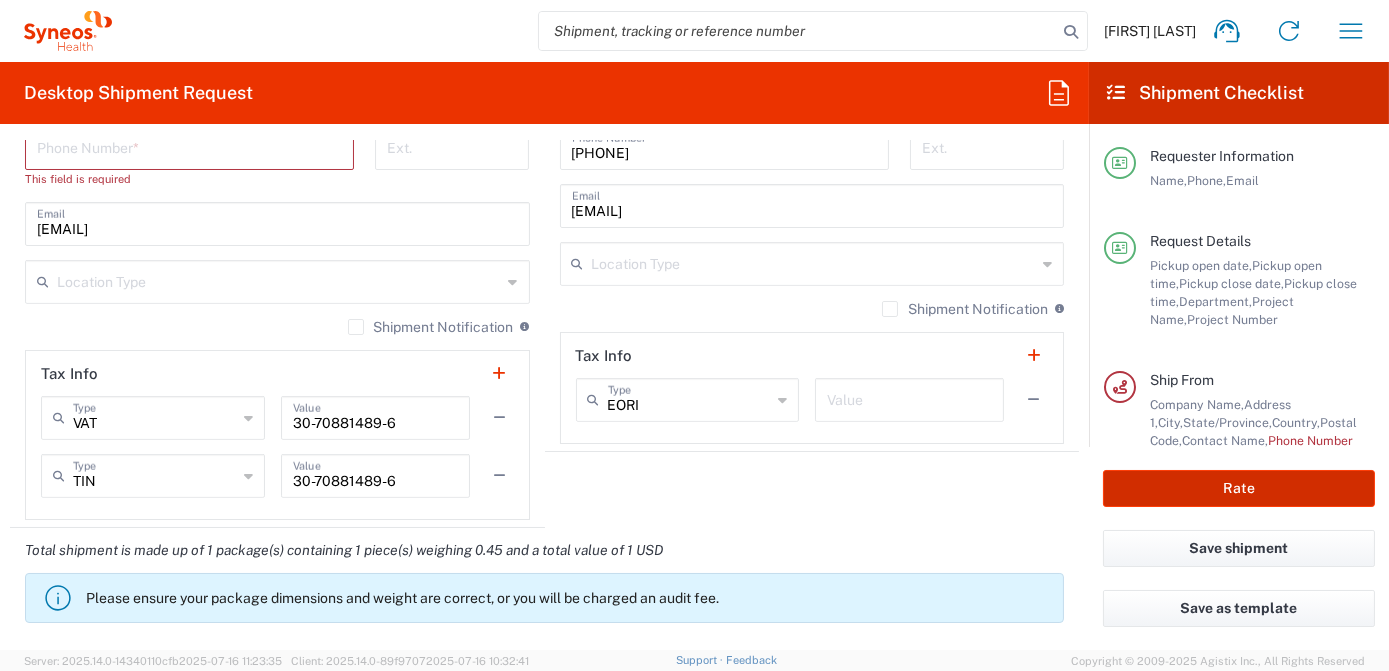 scroll, scrollTop: 1109, scrollLeft: 0, axis: vertical 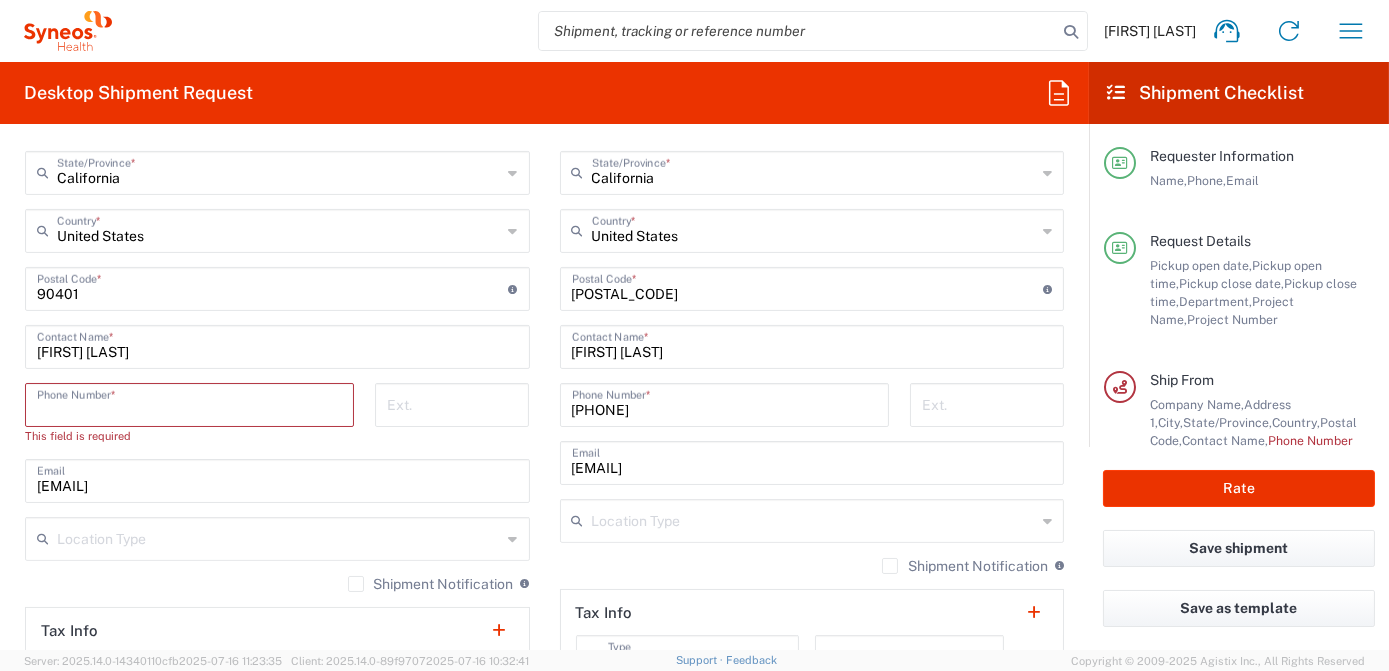 click at bounding box center (189, 403) 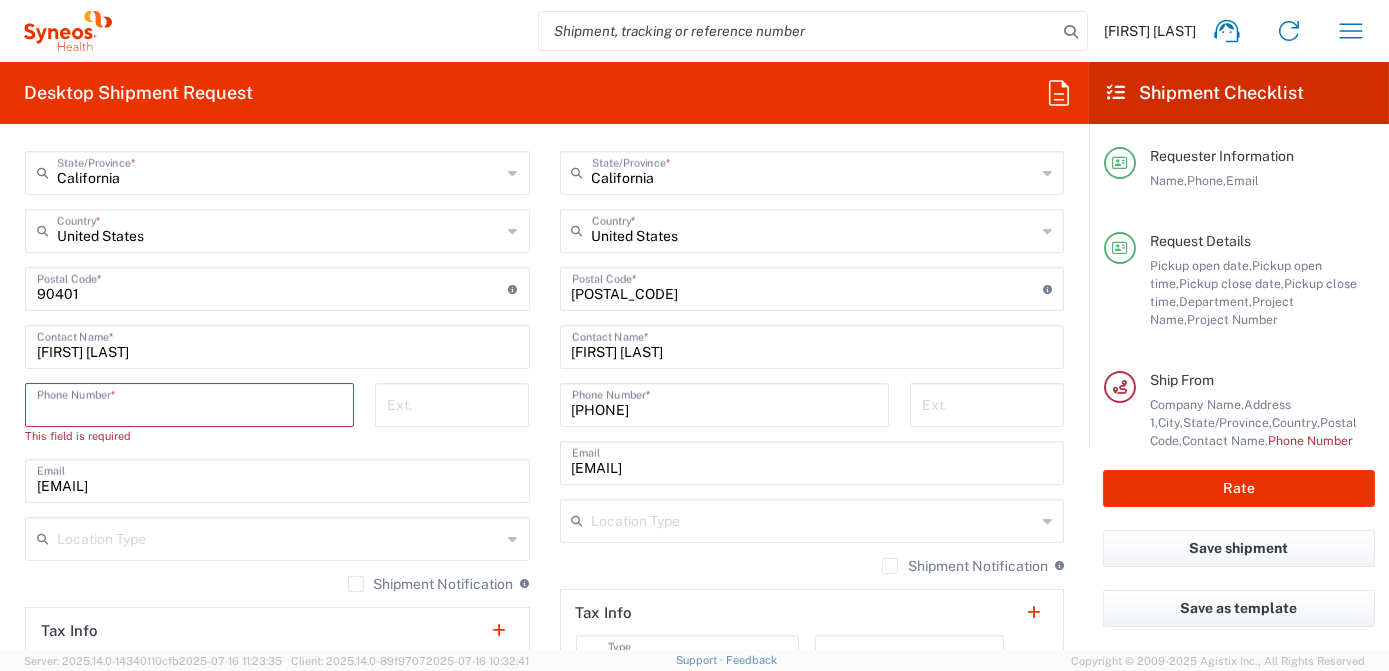 click at bounding box center [189, 403] 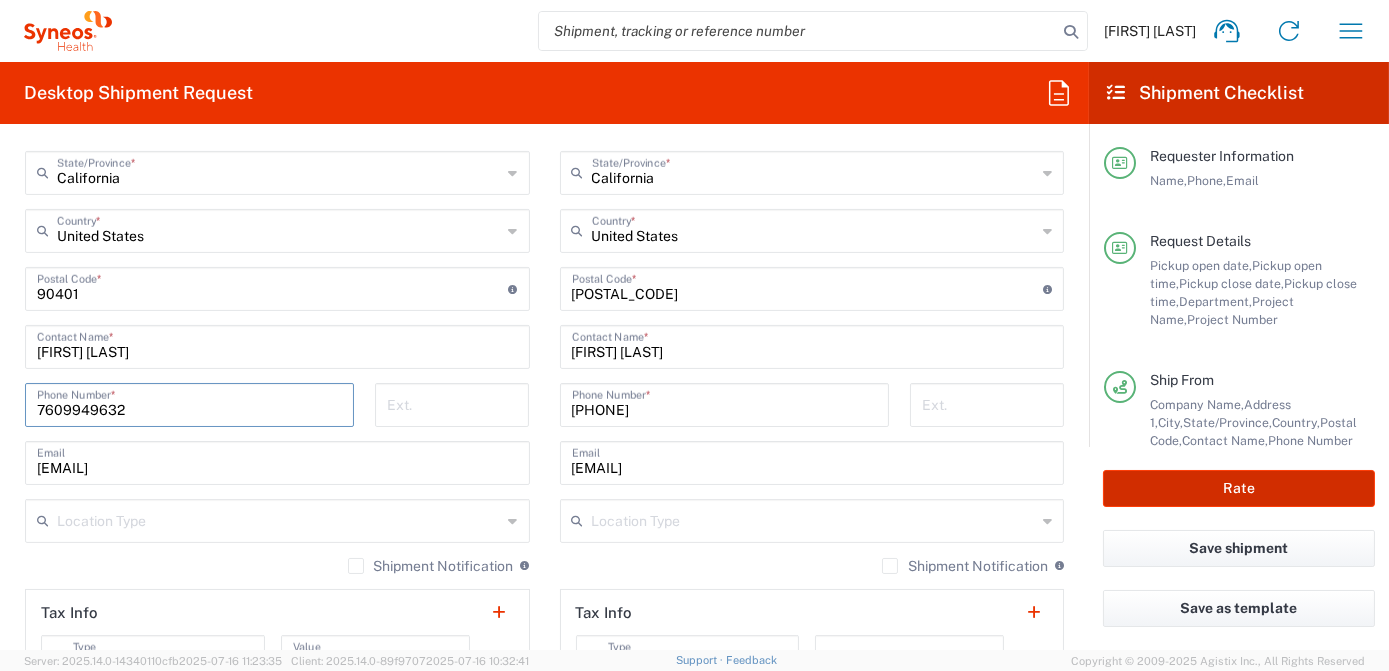 type on "7609949632" 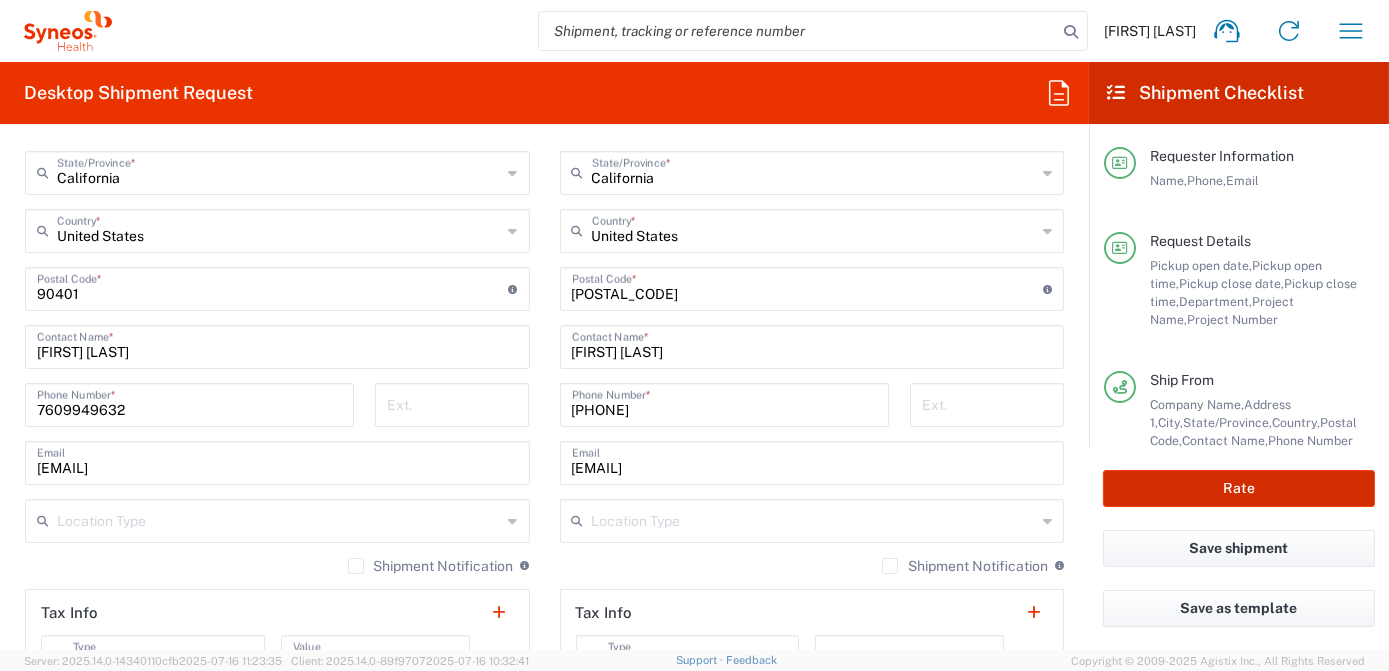 click on "Rate" 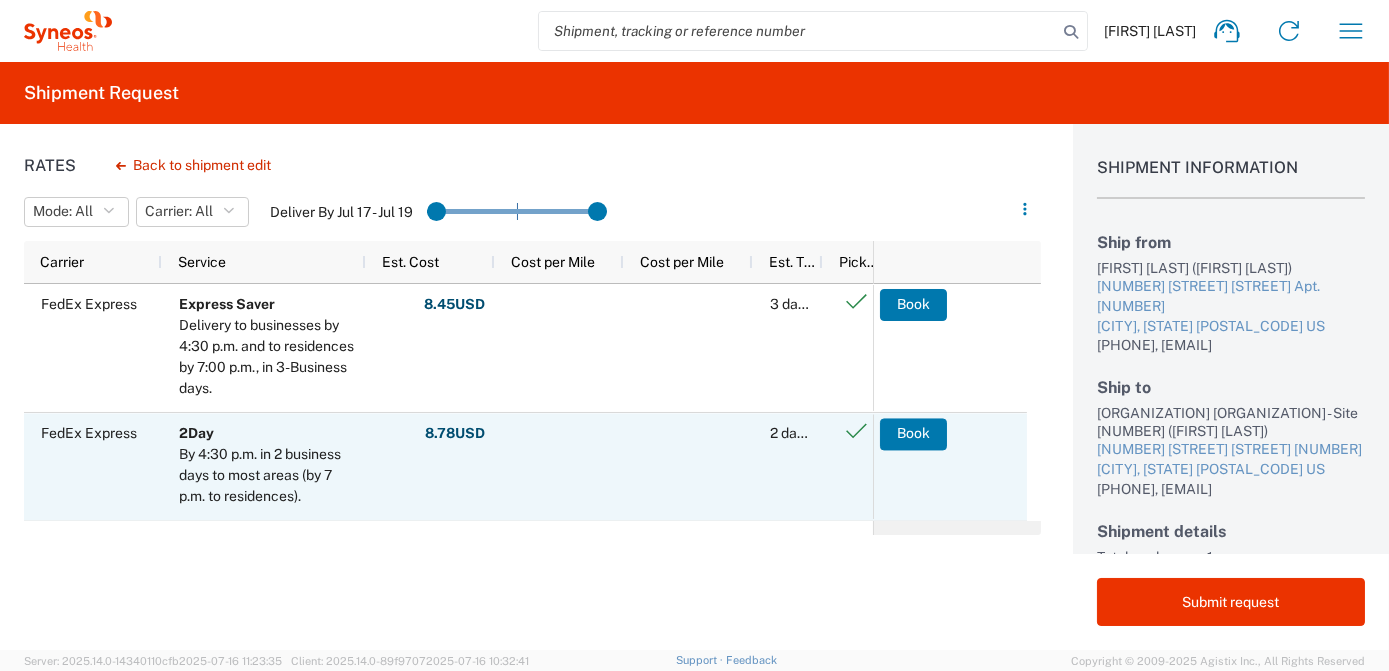 scroll, scrollTop: 75, scrollLeft: 0, axis: vertical 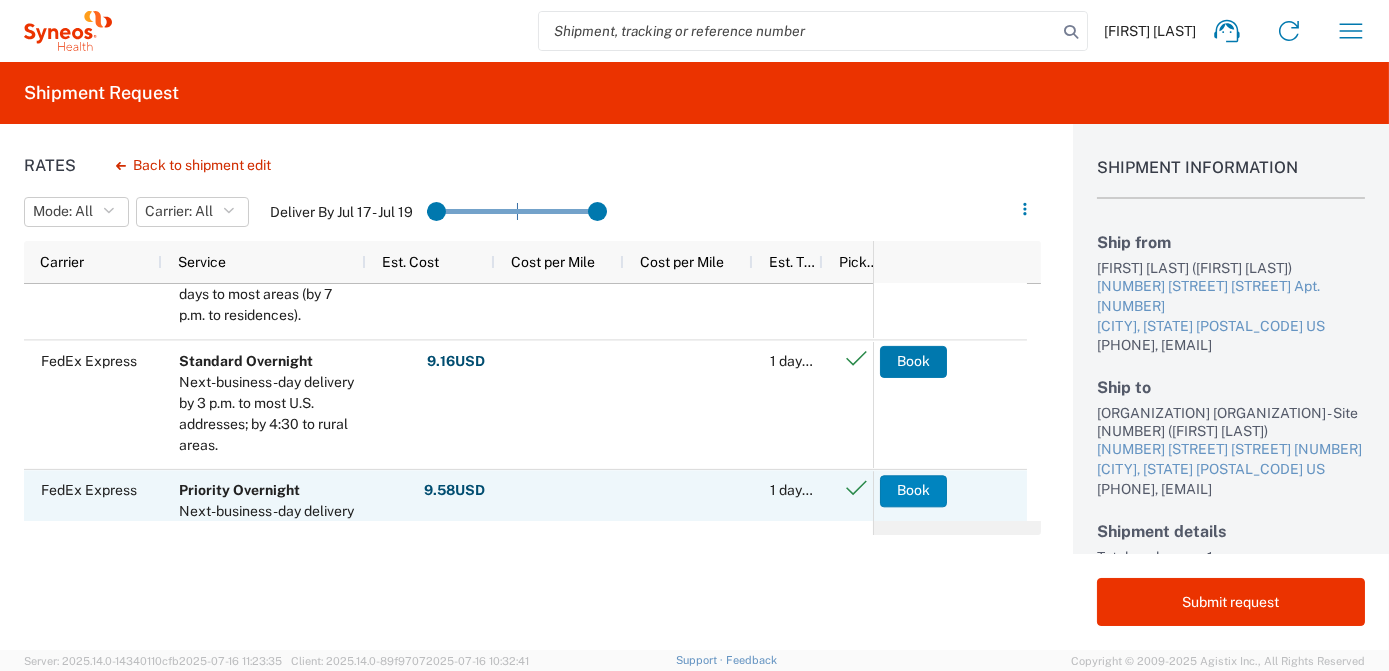 click on "Book" 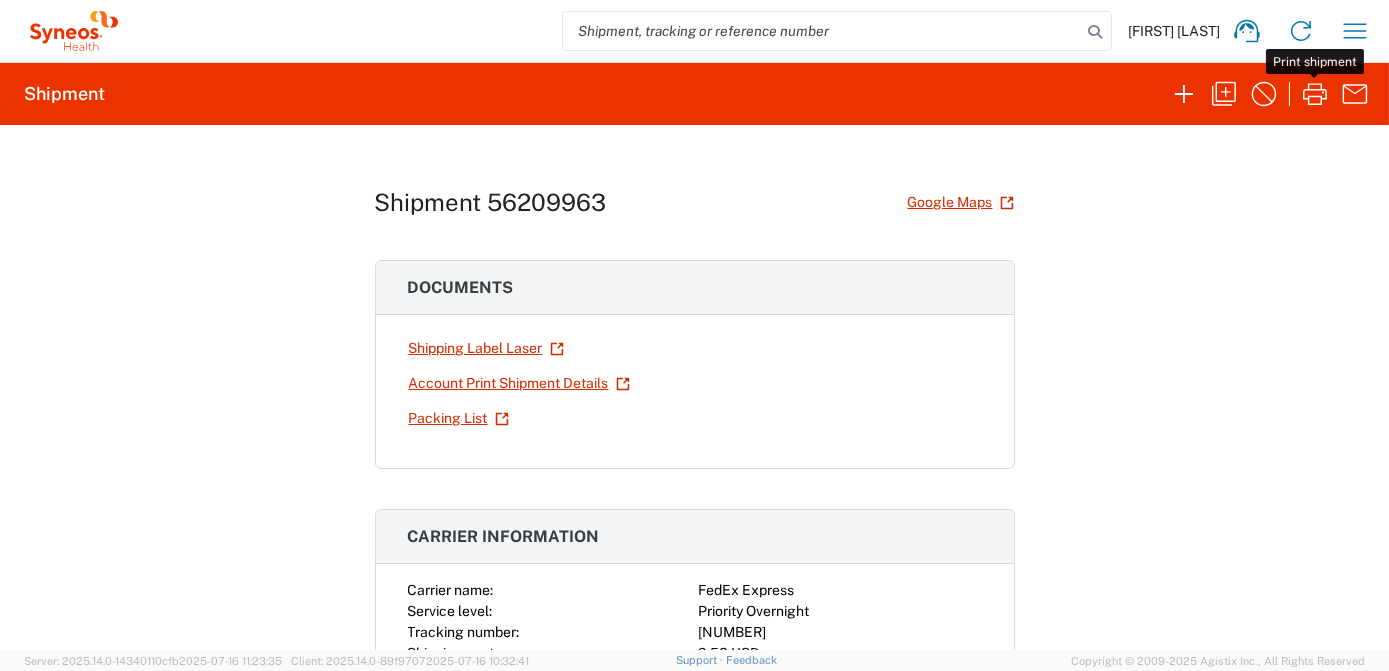 click 